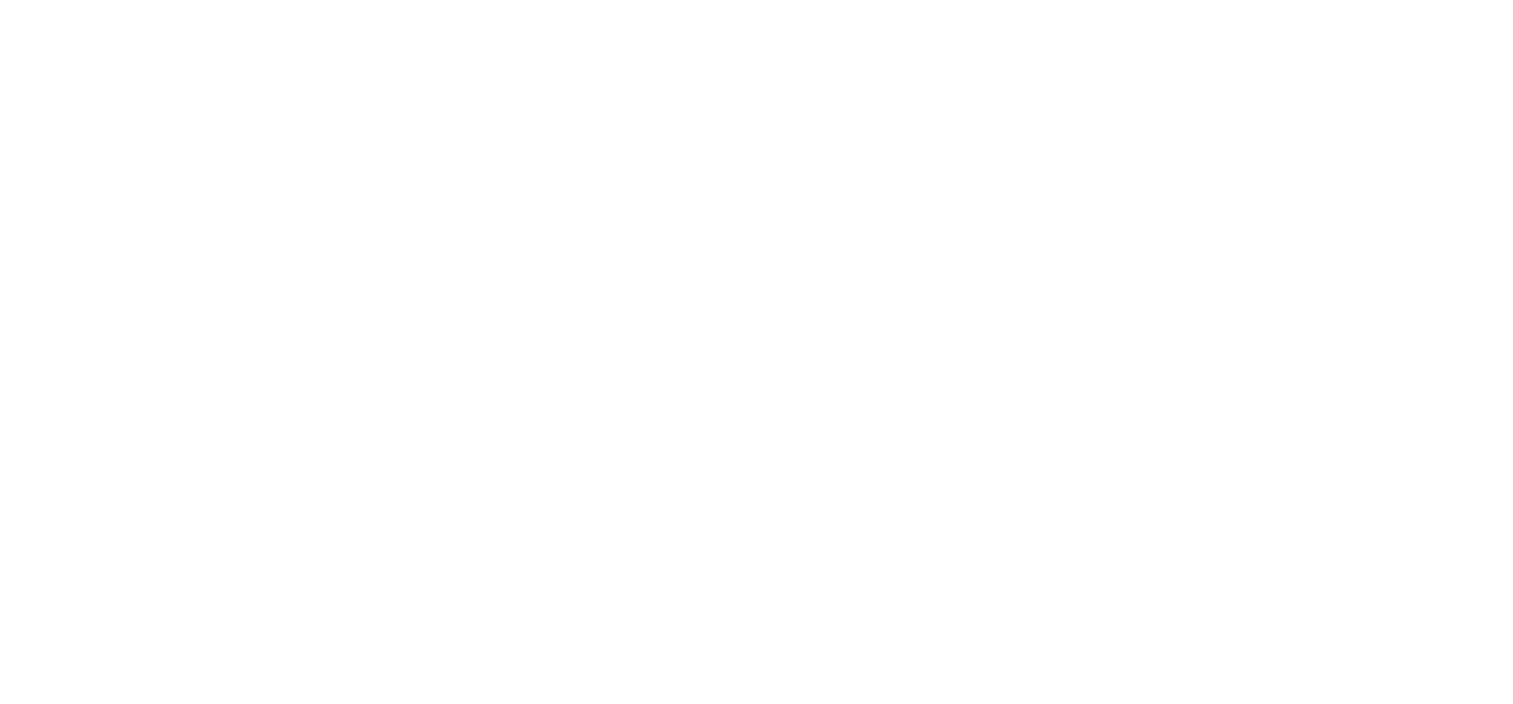 scroll, scrollTop: 0, scrollLeft: 0, axis: both 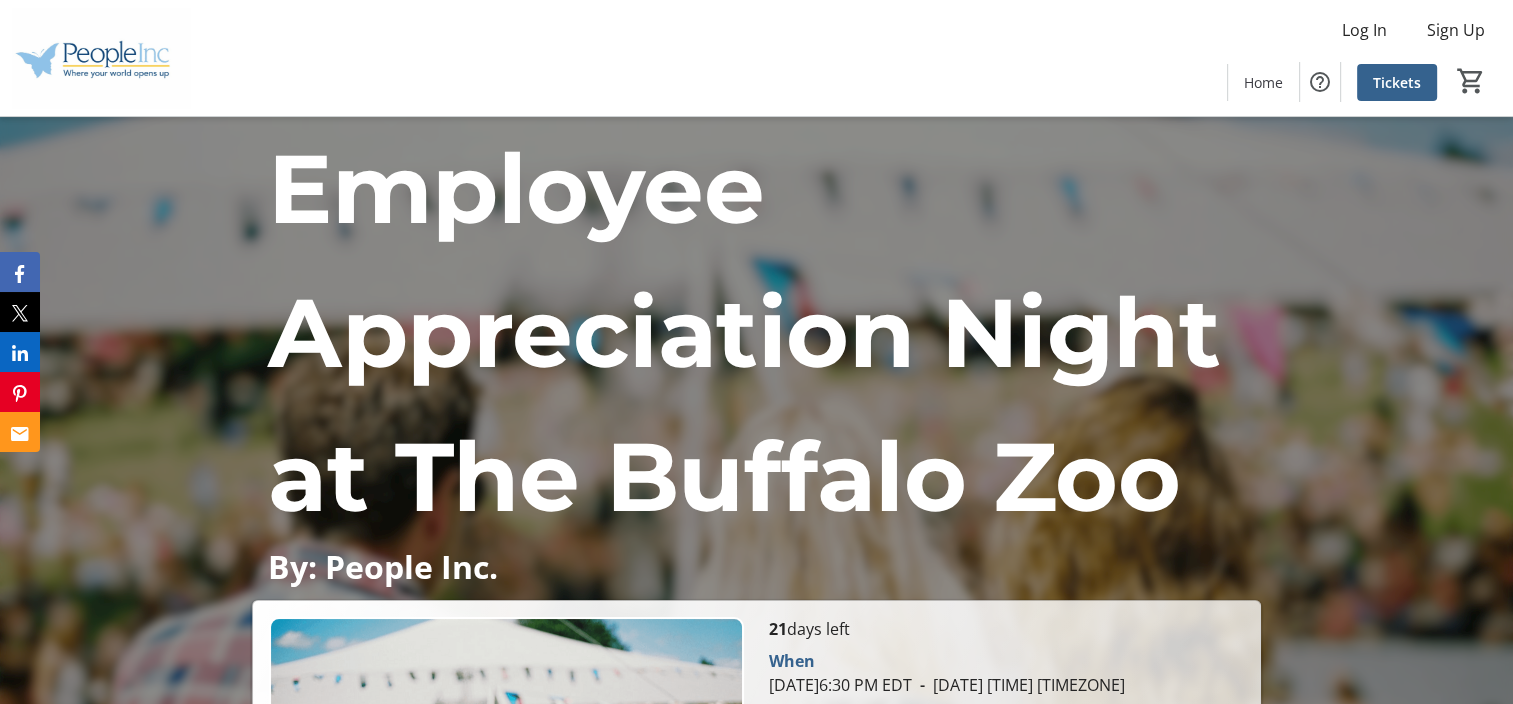click on "Employee Appreciation Night at The Buffalo Zoo" at bounding box center [744, 332] 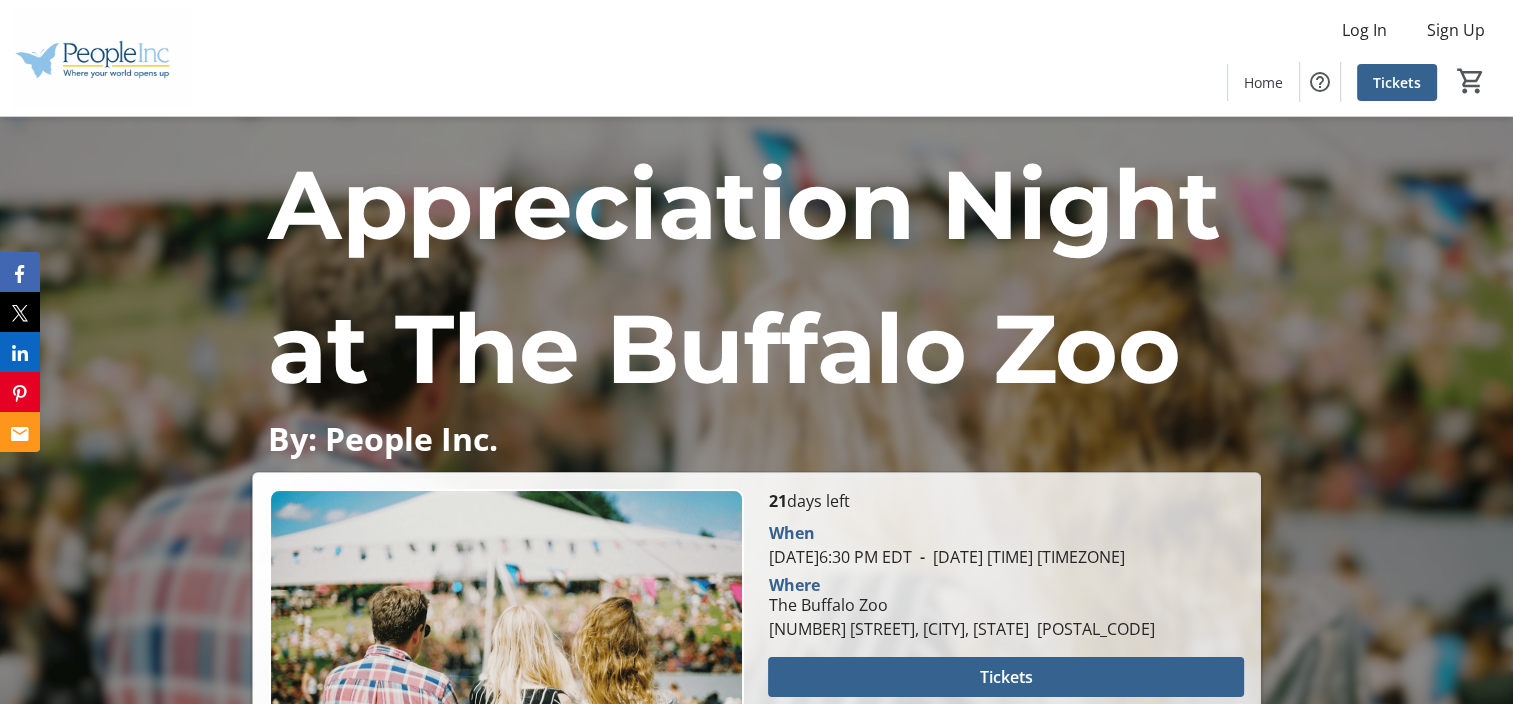 scroll, scrollTop: 130, scrollLeft: 0, axis: vertical 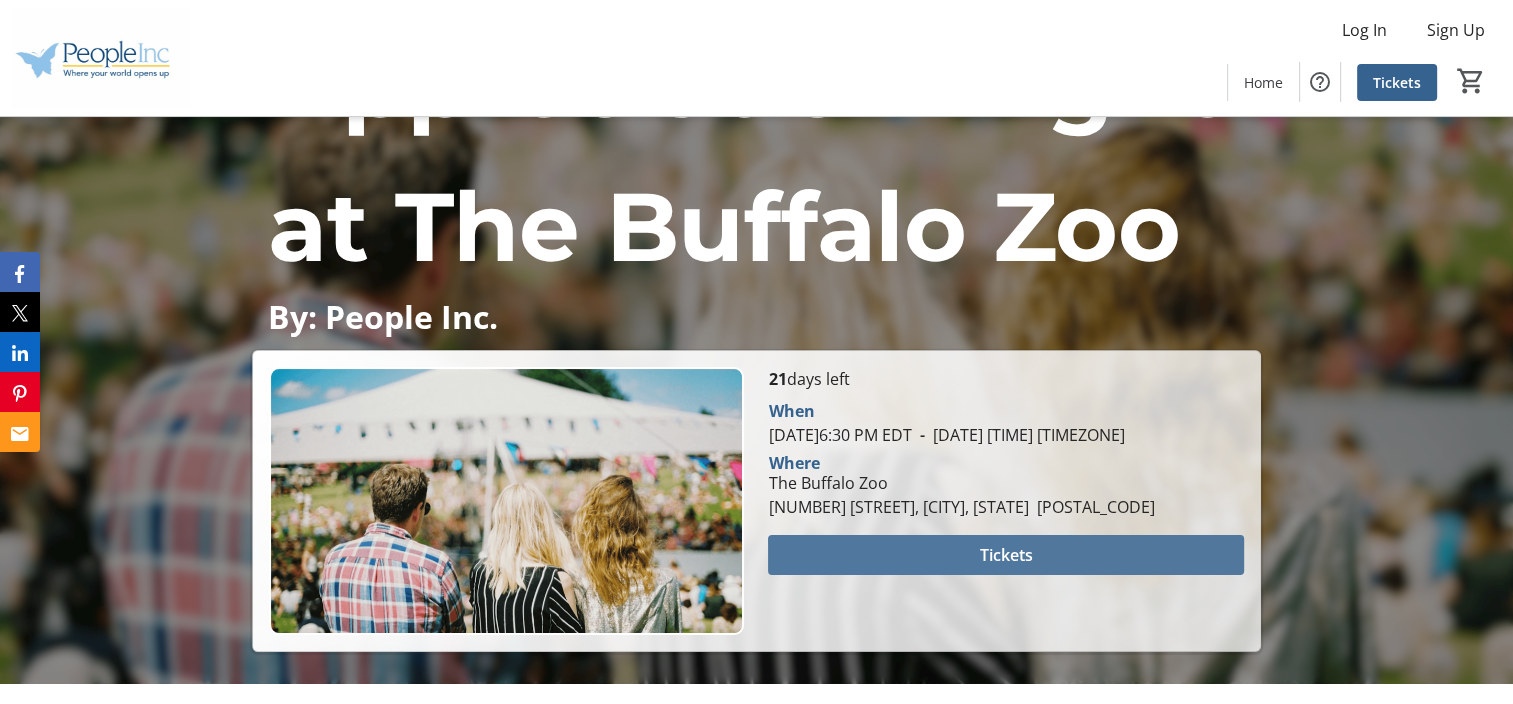 click at bounding box center [1005, 555] 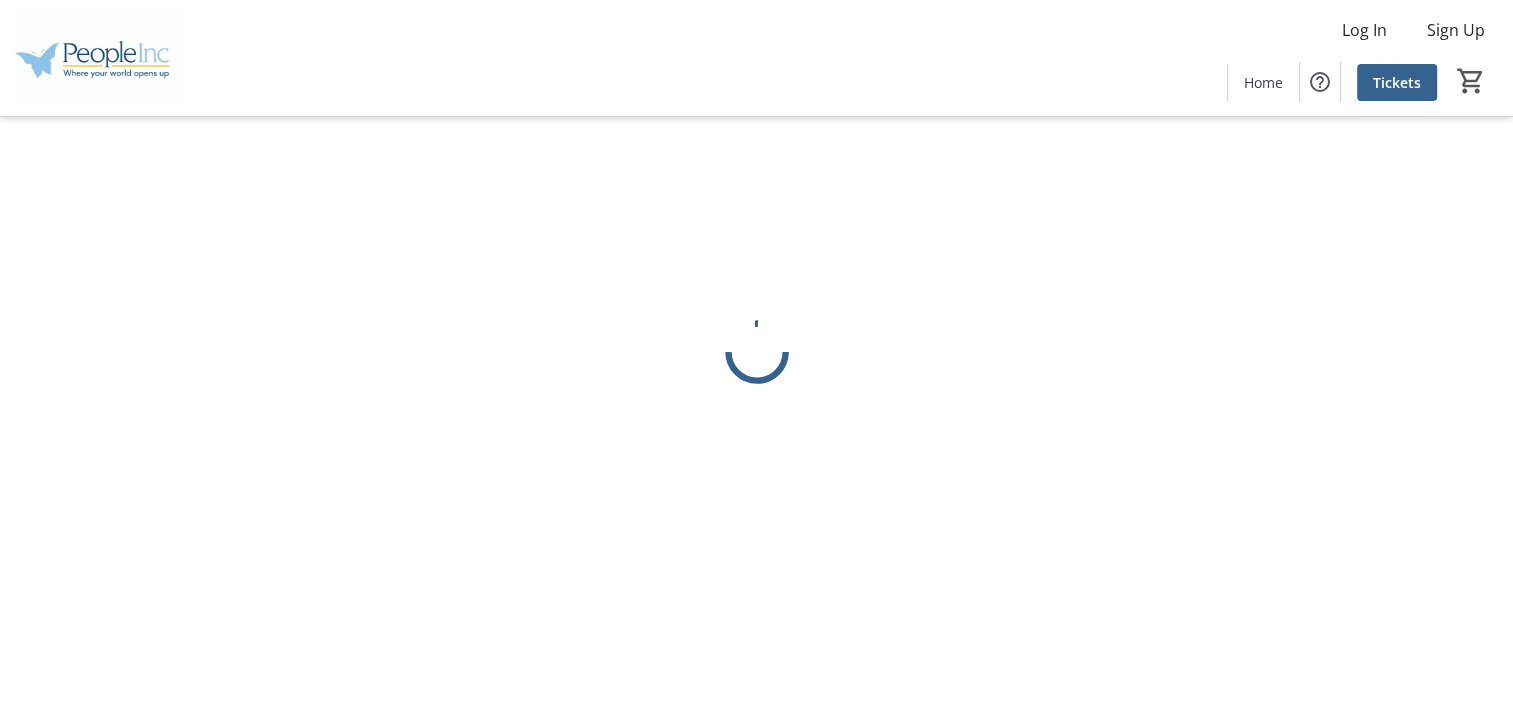 scroll, scrollTop: 0, scrollLeft: 0, axis: both 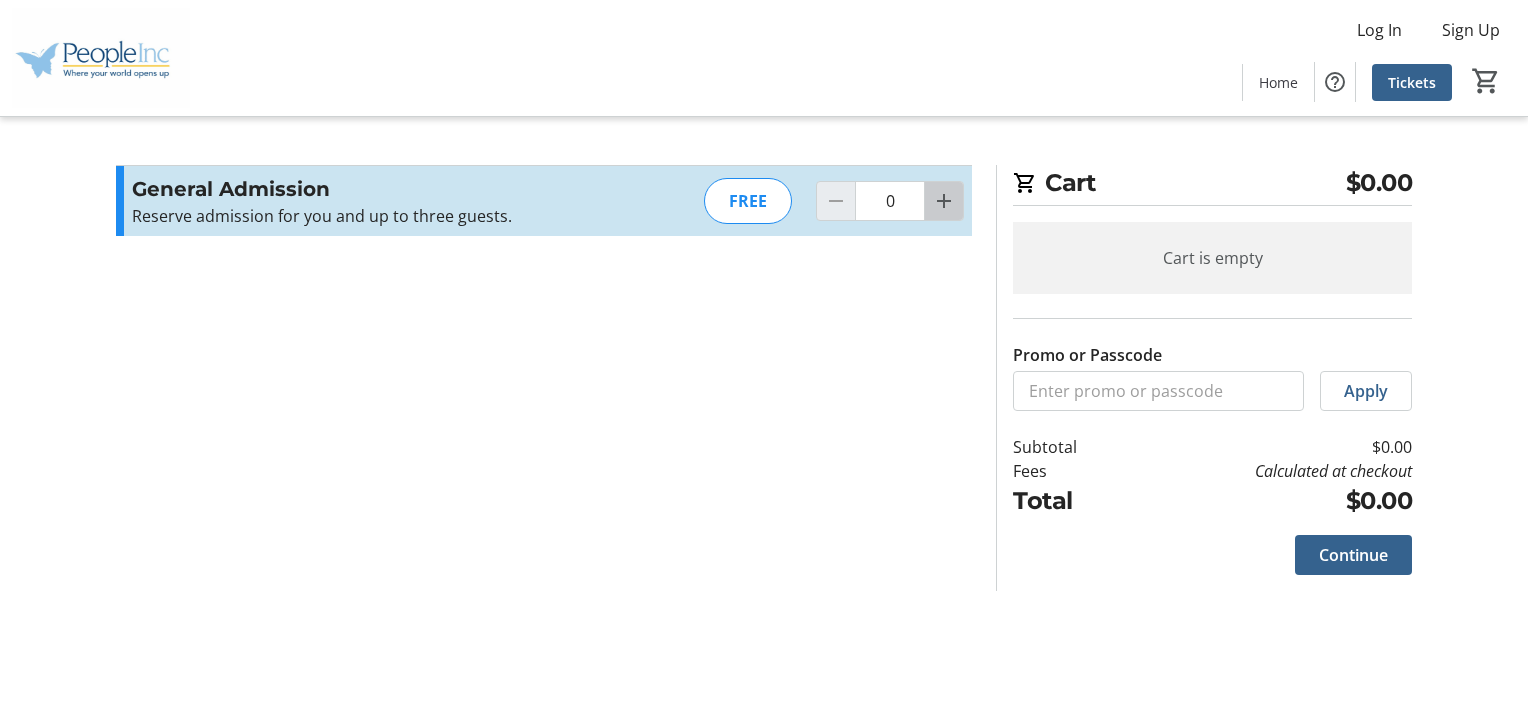 click 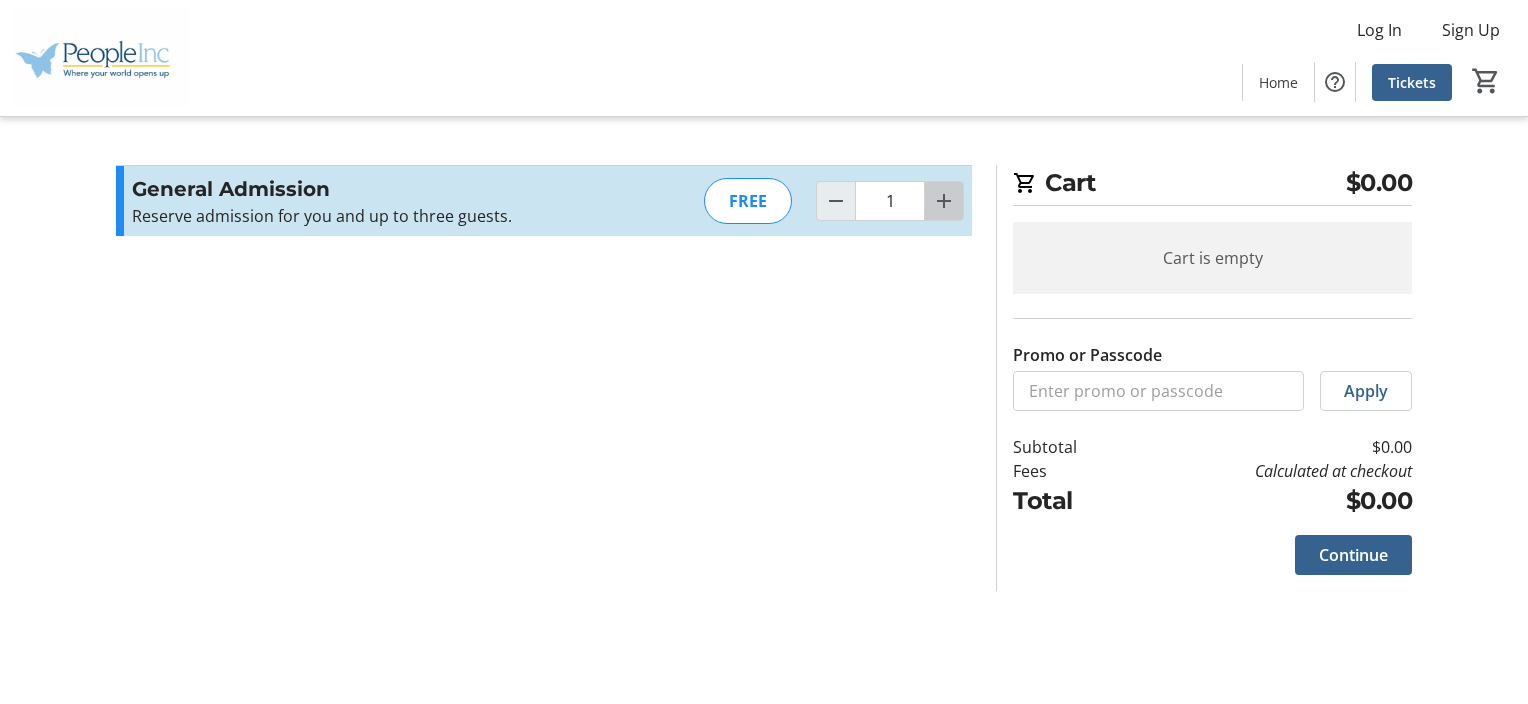 click 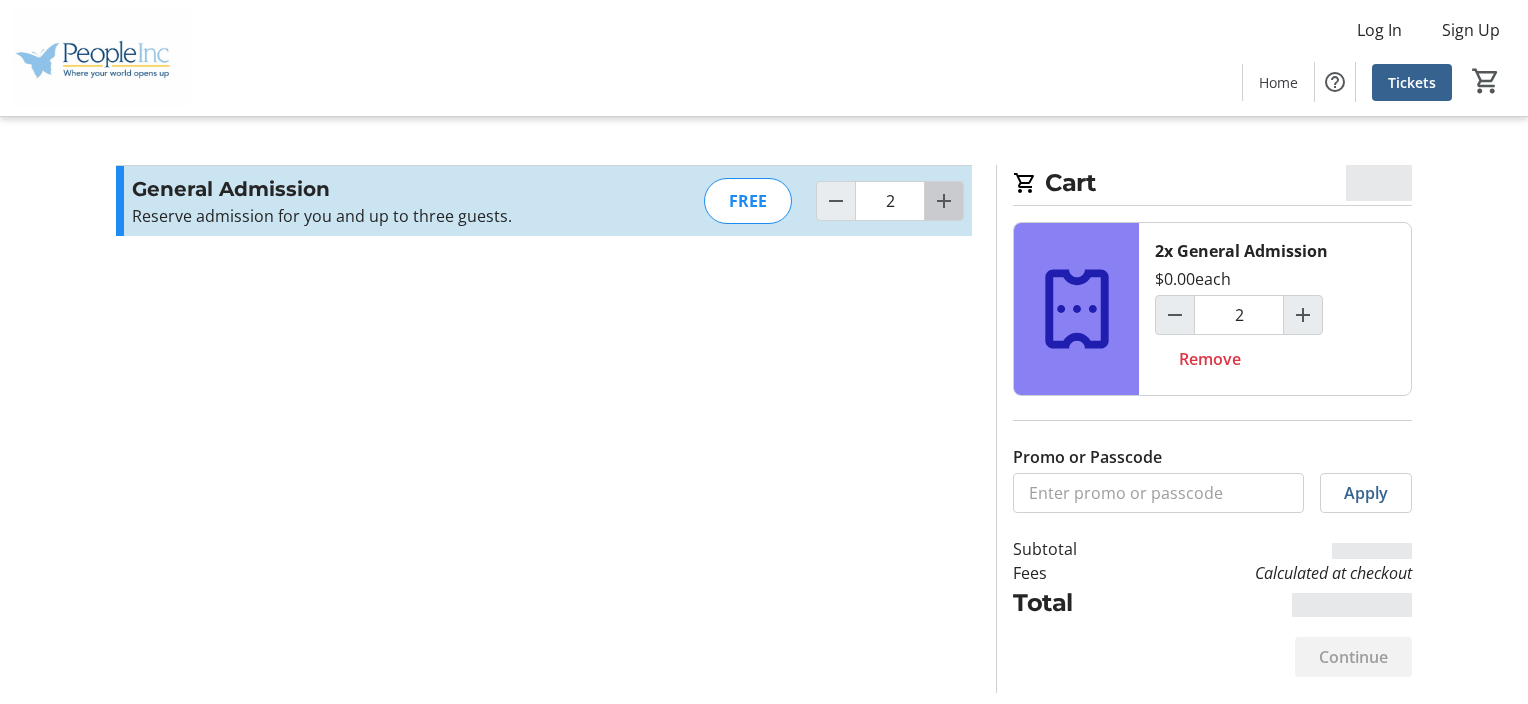 click 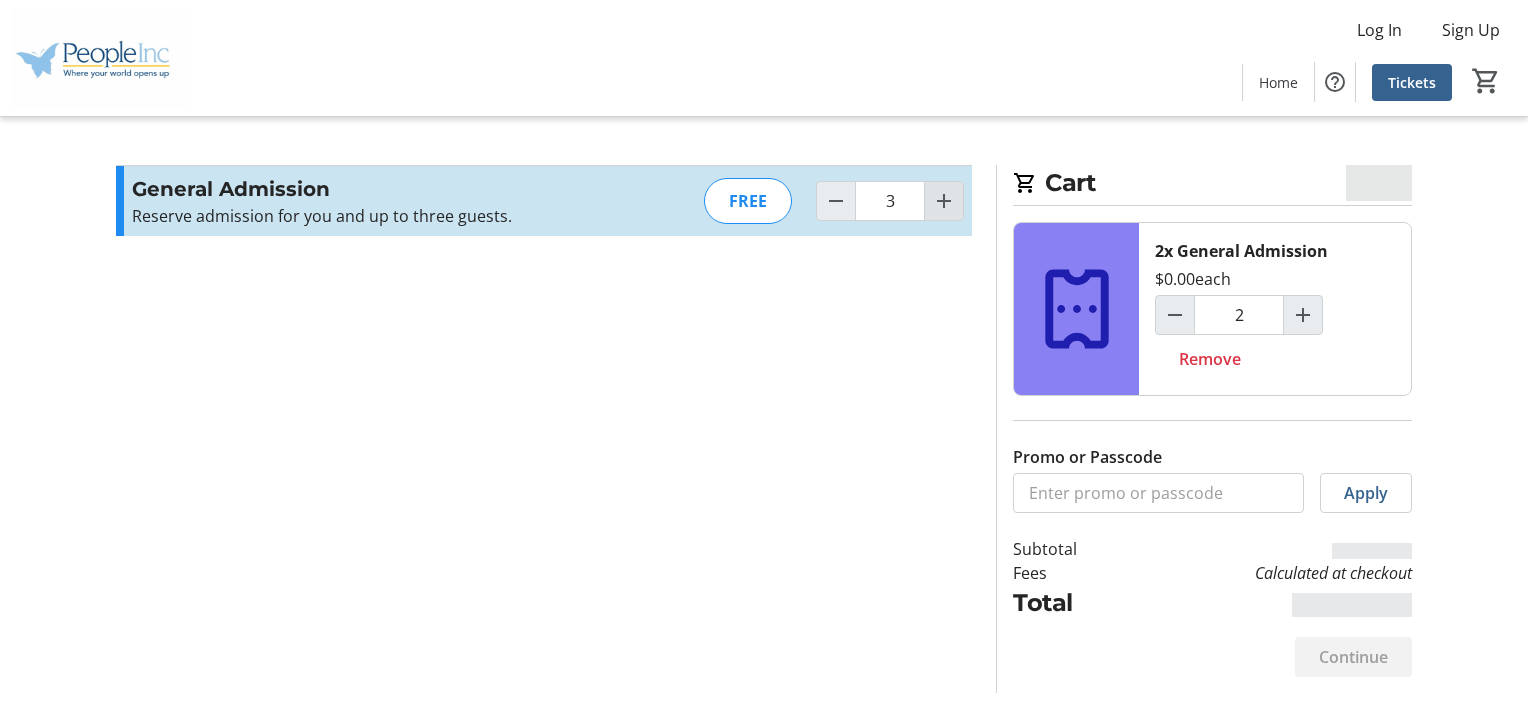 type on "3" 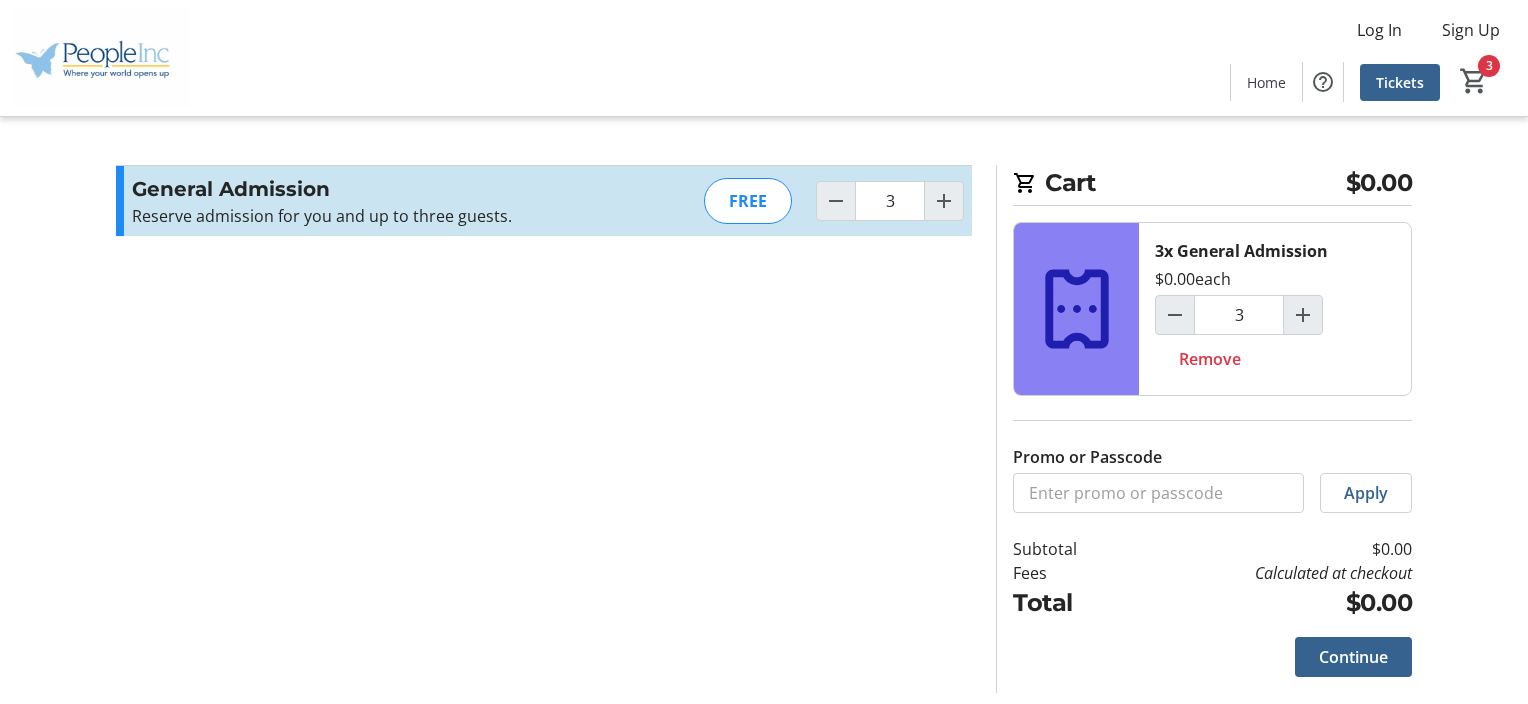 click on "Cart $0.00  3x General Admission   $0.00   each  3 Remove Promo or Passcode  Apply  Subtotal  $0.00  Fees  Calculated at checkout  Total  $0.00   Close    Promo or Passcode  Apply  General Admission Reserve admission for you and up to three guests.  Read more  Reserve admission for you and up to three guests.  FREE  3  Cart  $0.00  3x General Admission   $0.00   each  3 Remove Promo or Passcode  Apply  Subtotal  $0.00  Fees  Calculated at checkout  Total  $0.00   Continue   Continue" 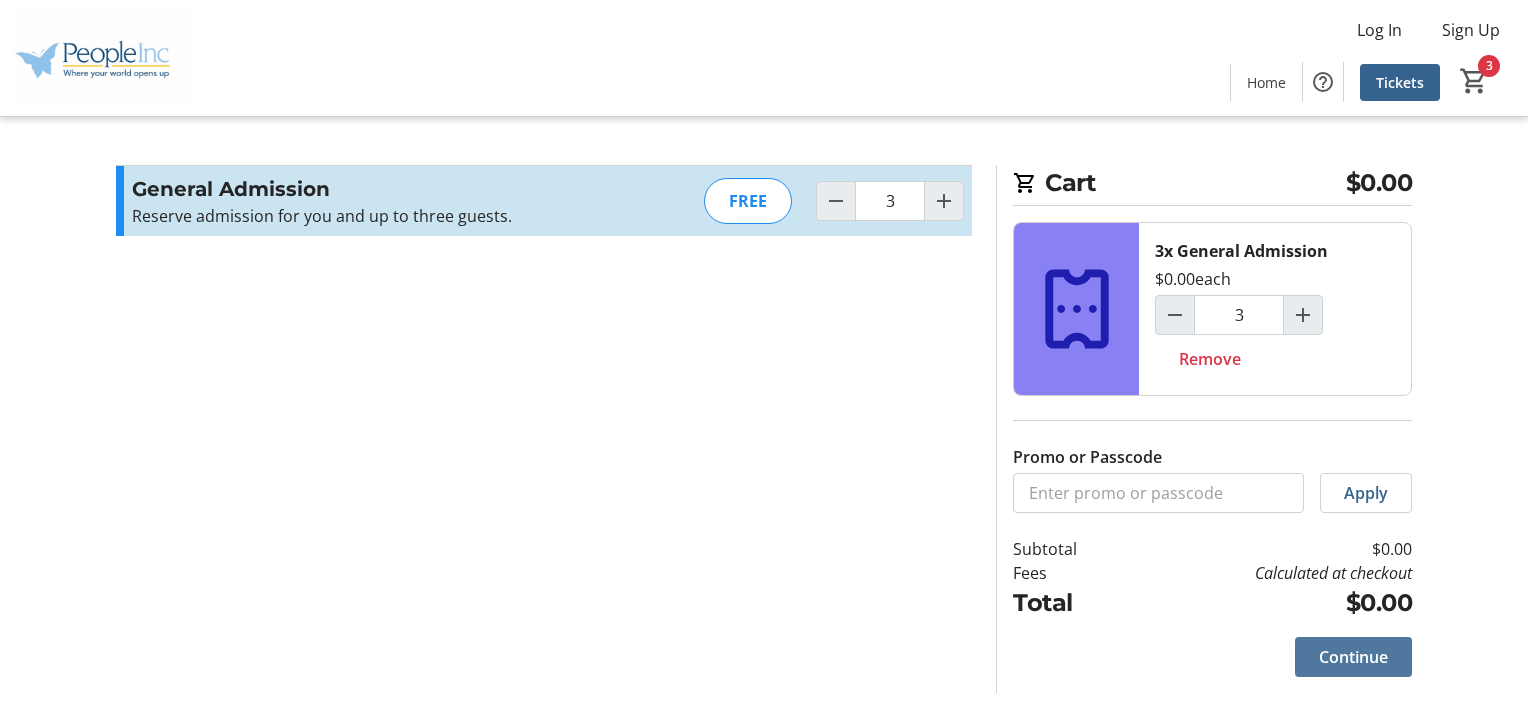 click on "Continue" 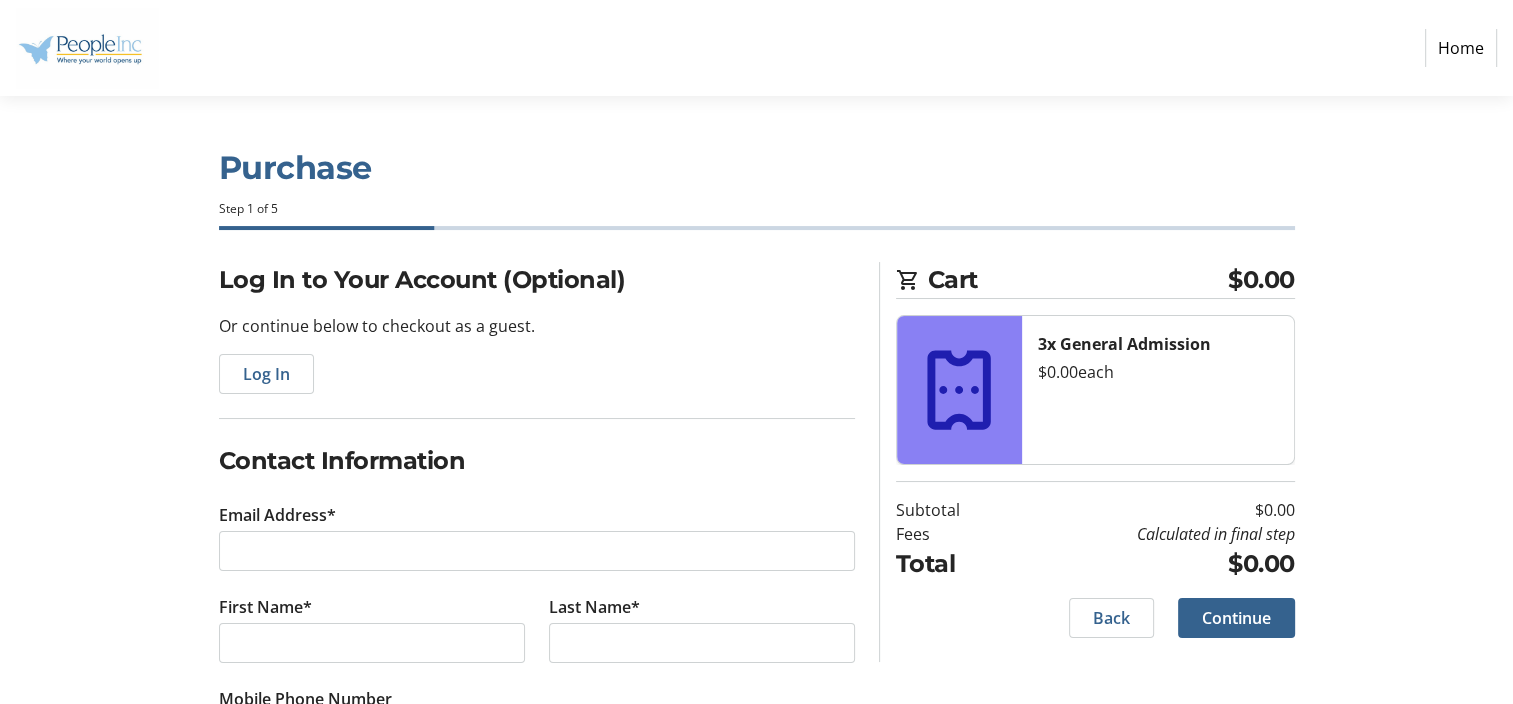 click on "Email Address*" 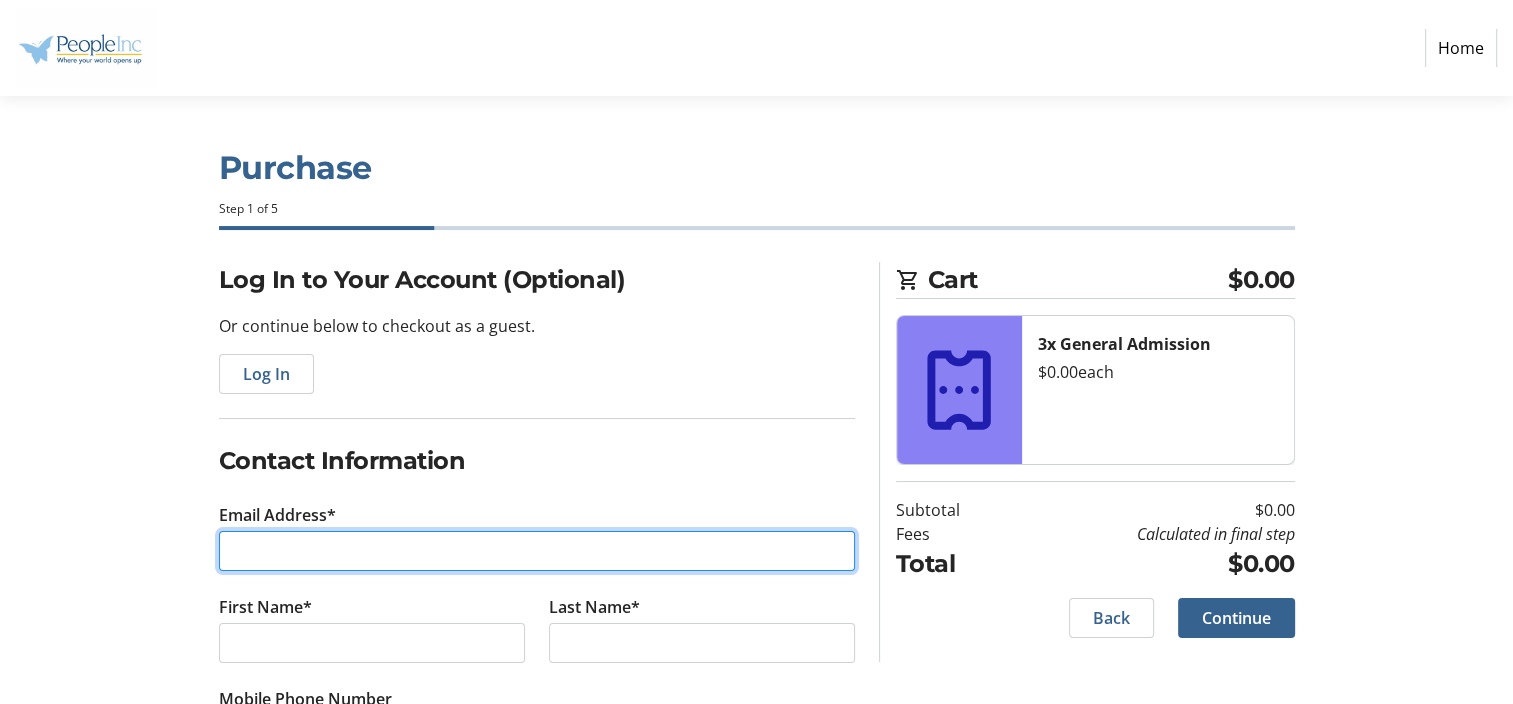 click on "Email Address*" at bounding box center (537, 551) 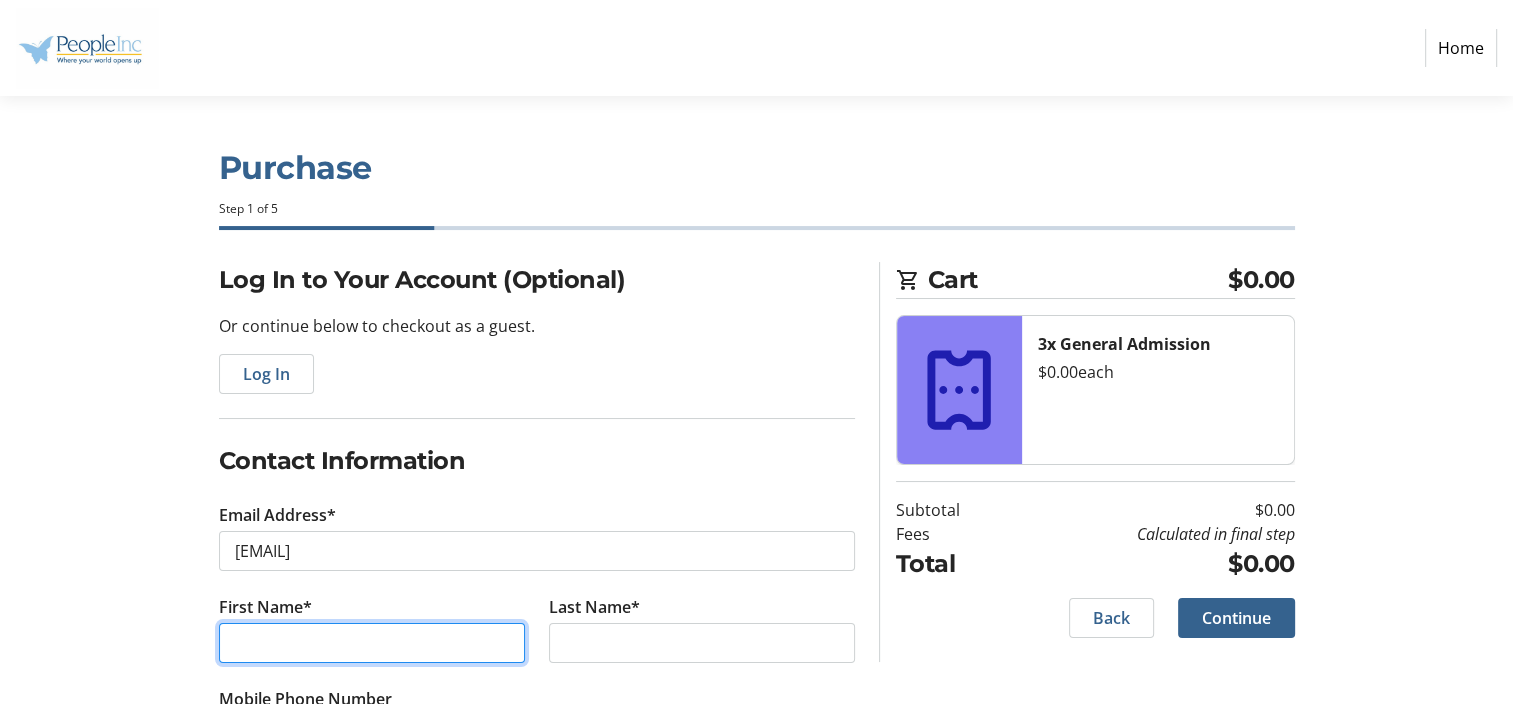 type on "[FIRST]" 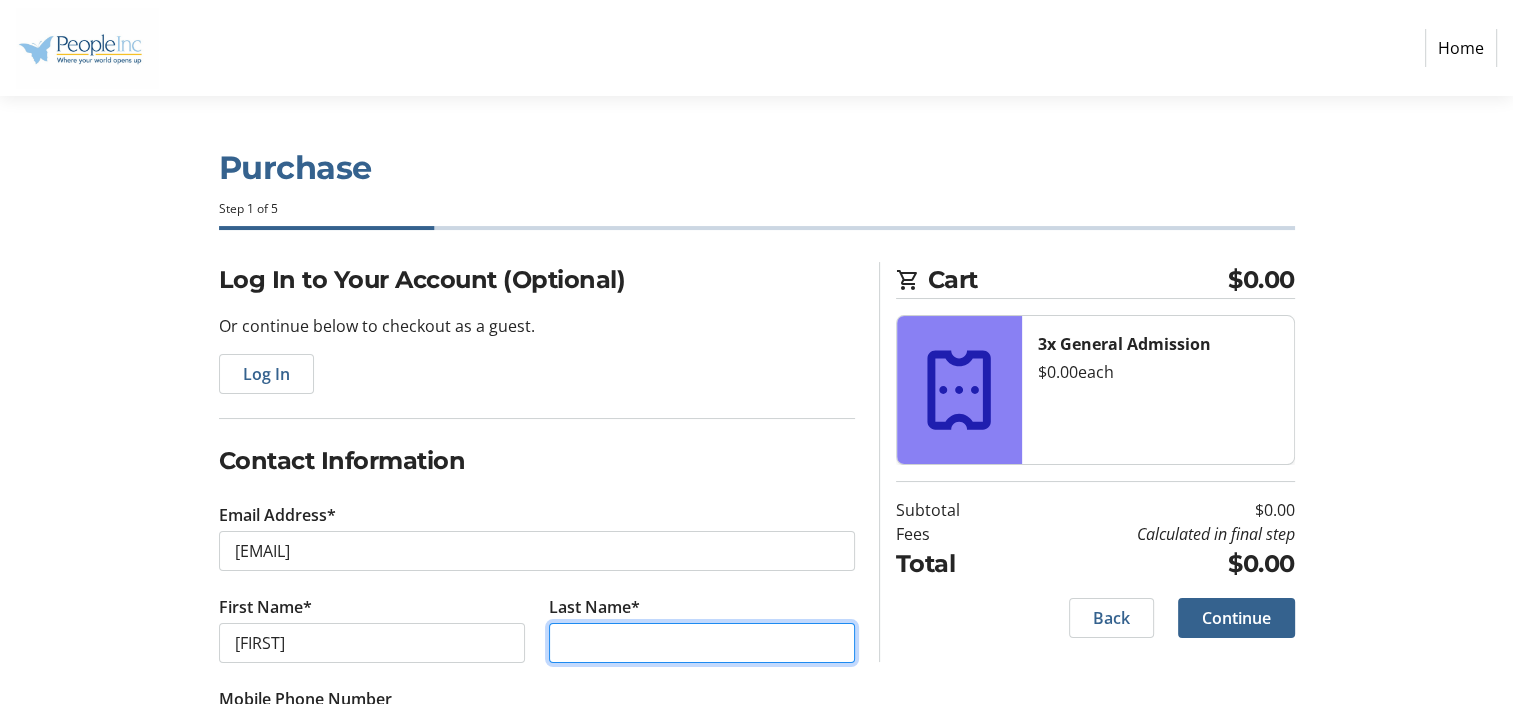 type on "[LAST]" 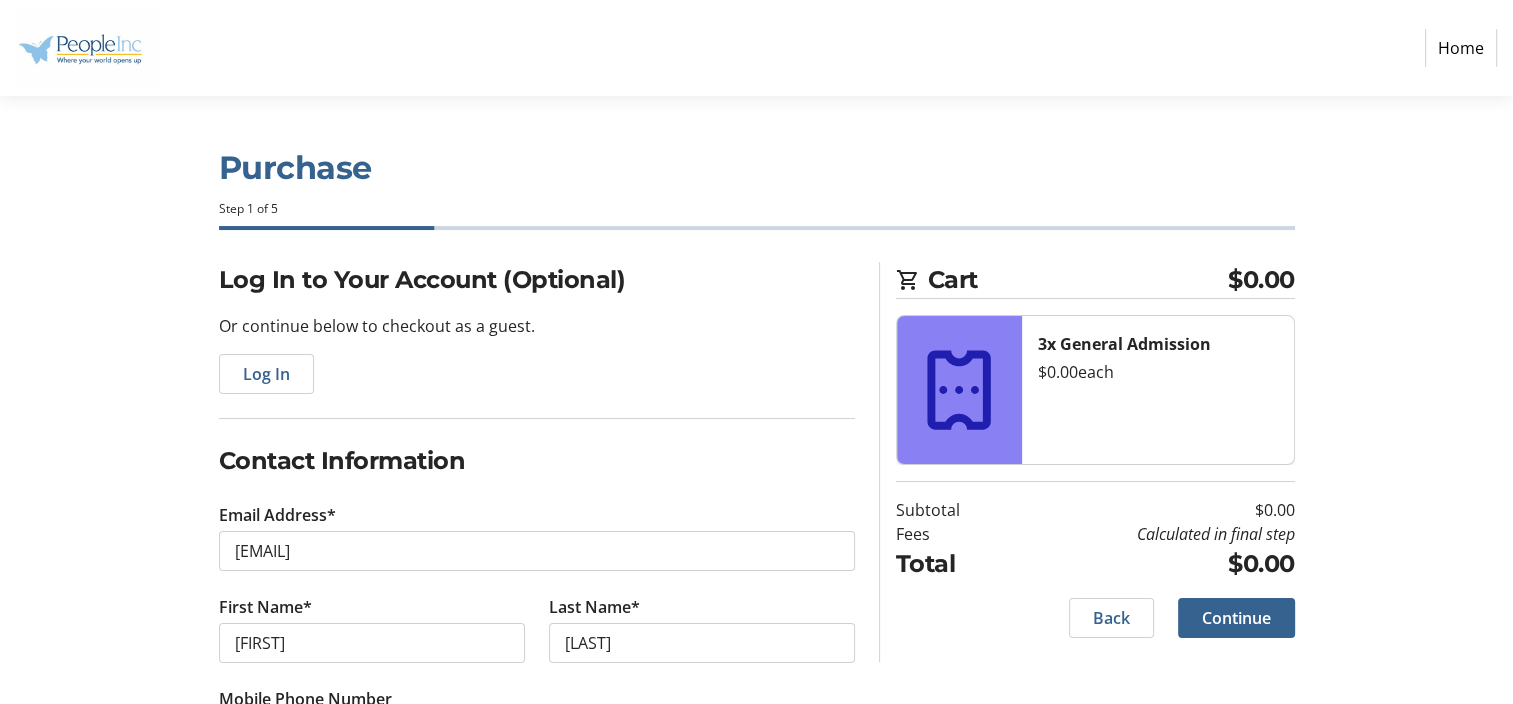 type on "([PHONE])" 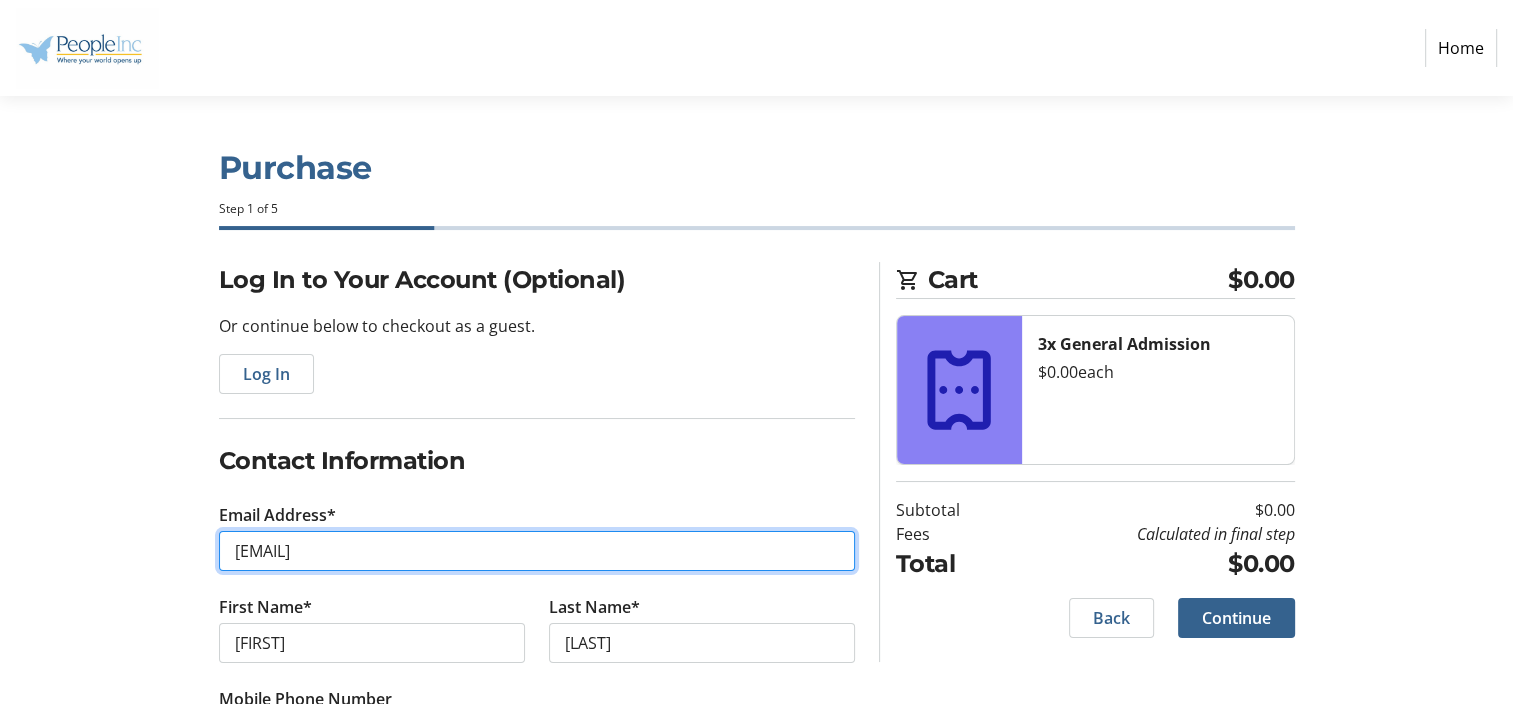 type on "[EMAIL]" 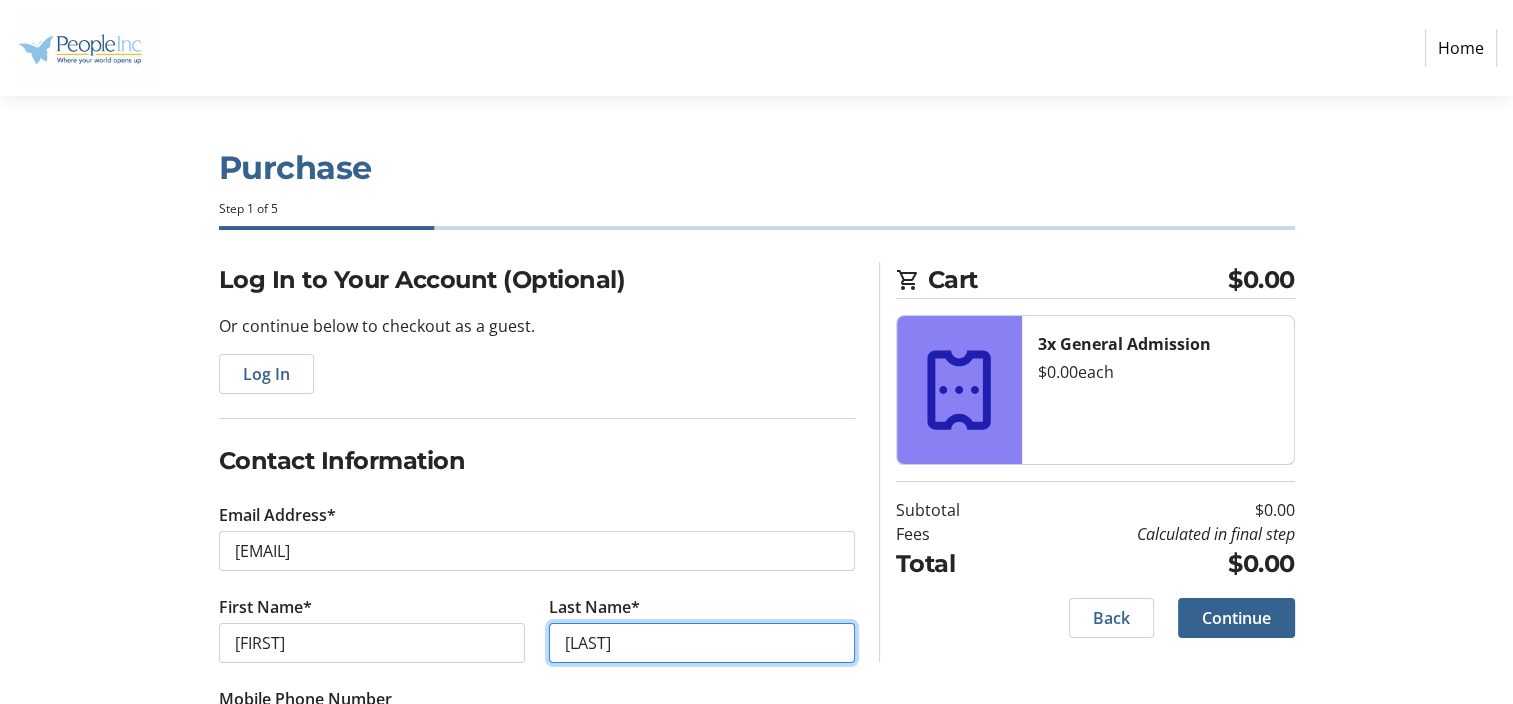 click on "[LAST]" at bounding box center (702, 643) 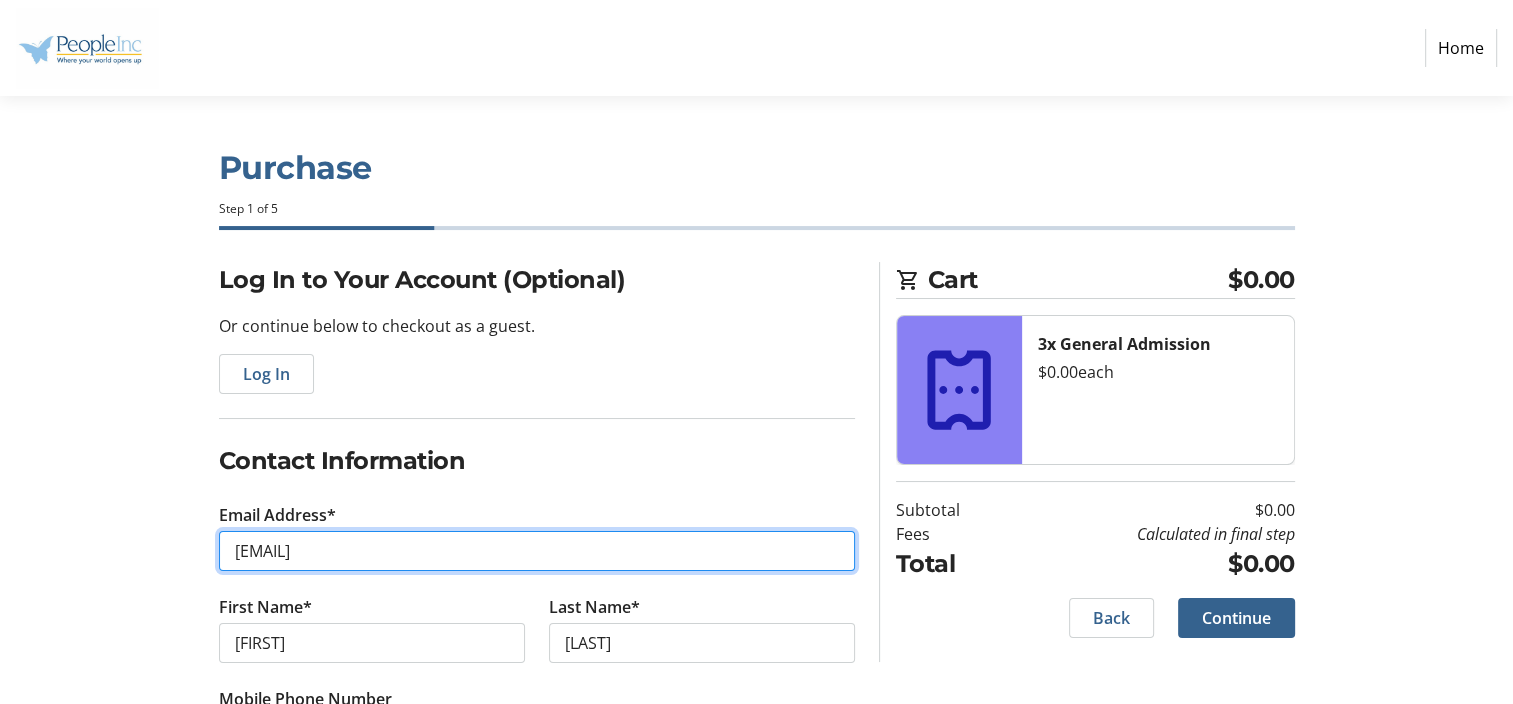 click on "[EMAIL]" at bounding box center (537, 551) 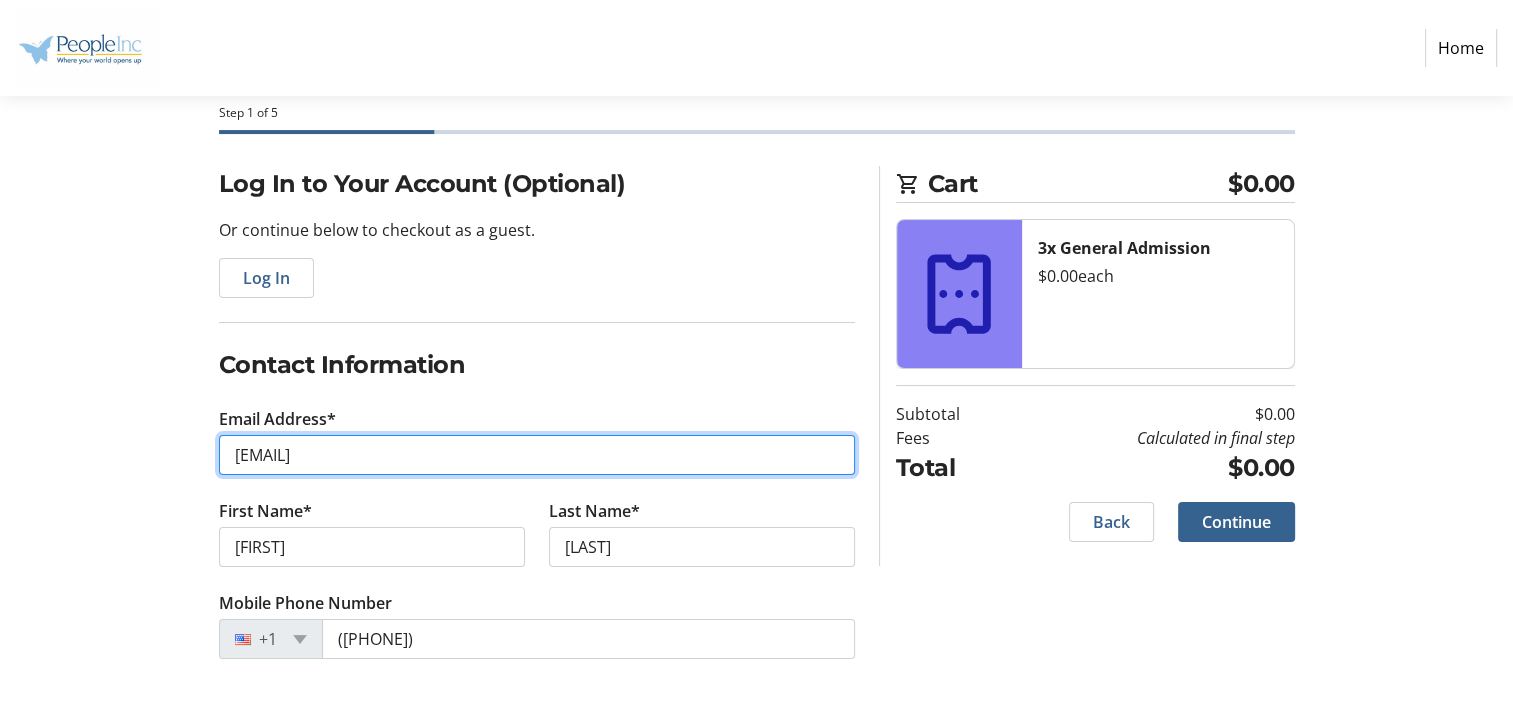 scroll, scrollTop: 97, scrollLeft: 0, axis: vertical 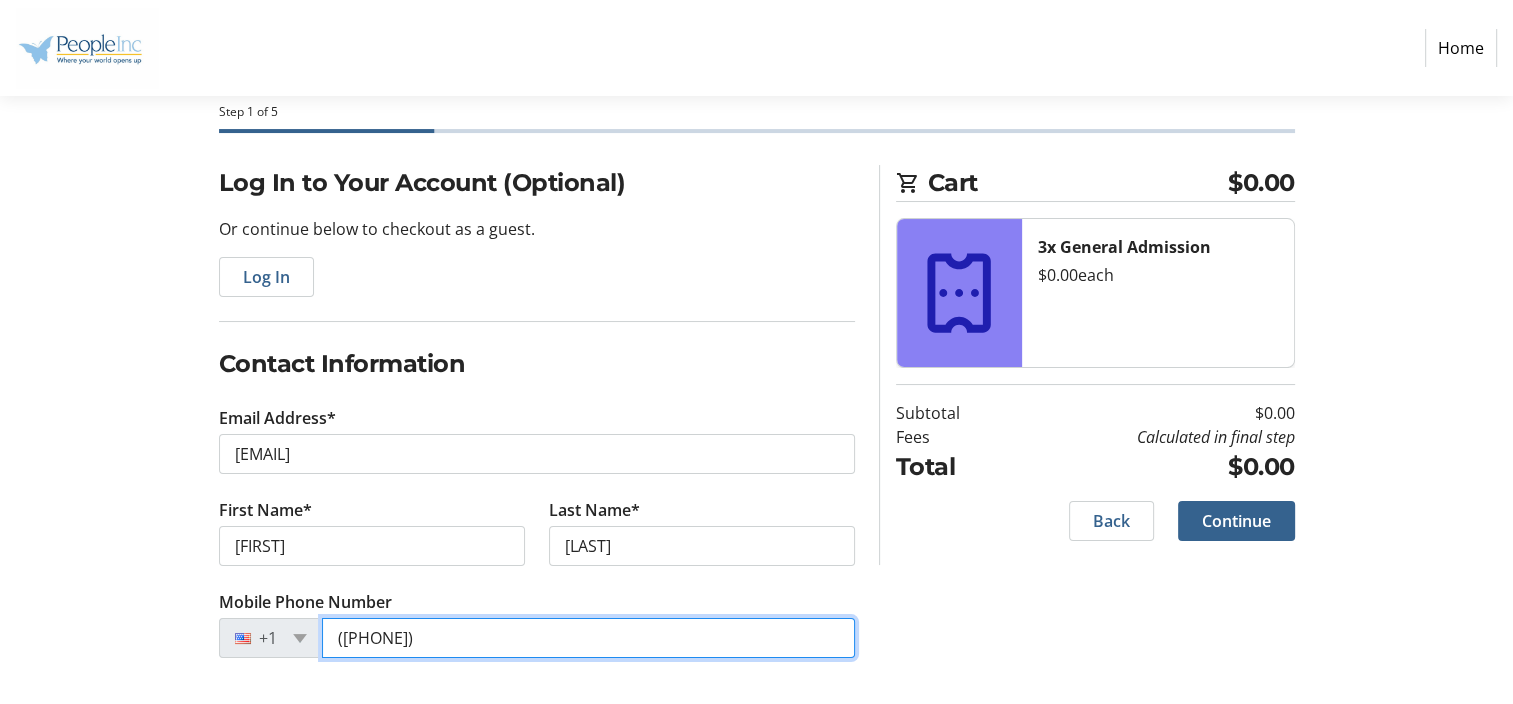 click on "([PHONE])" at bounding box center (588, 638) 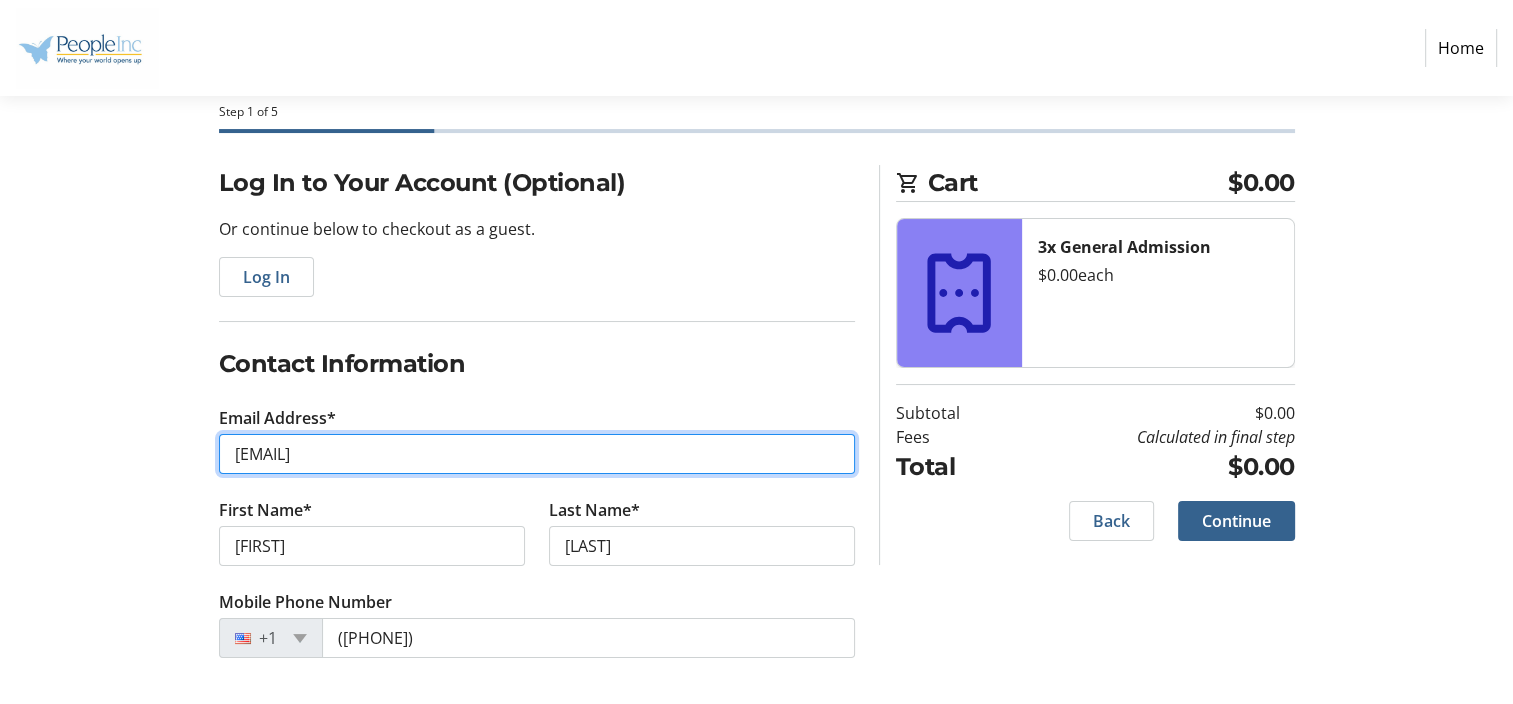 click on "[EMAIL]" at bounding box center (537, 454) 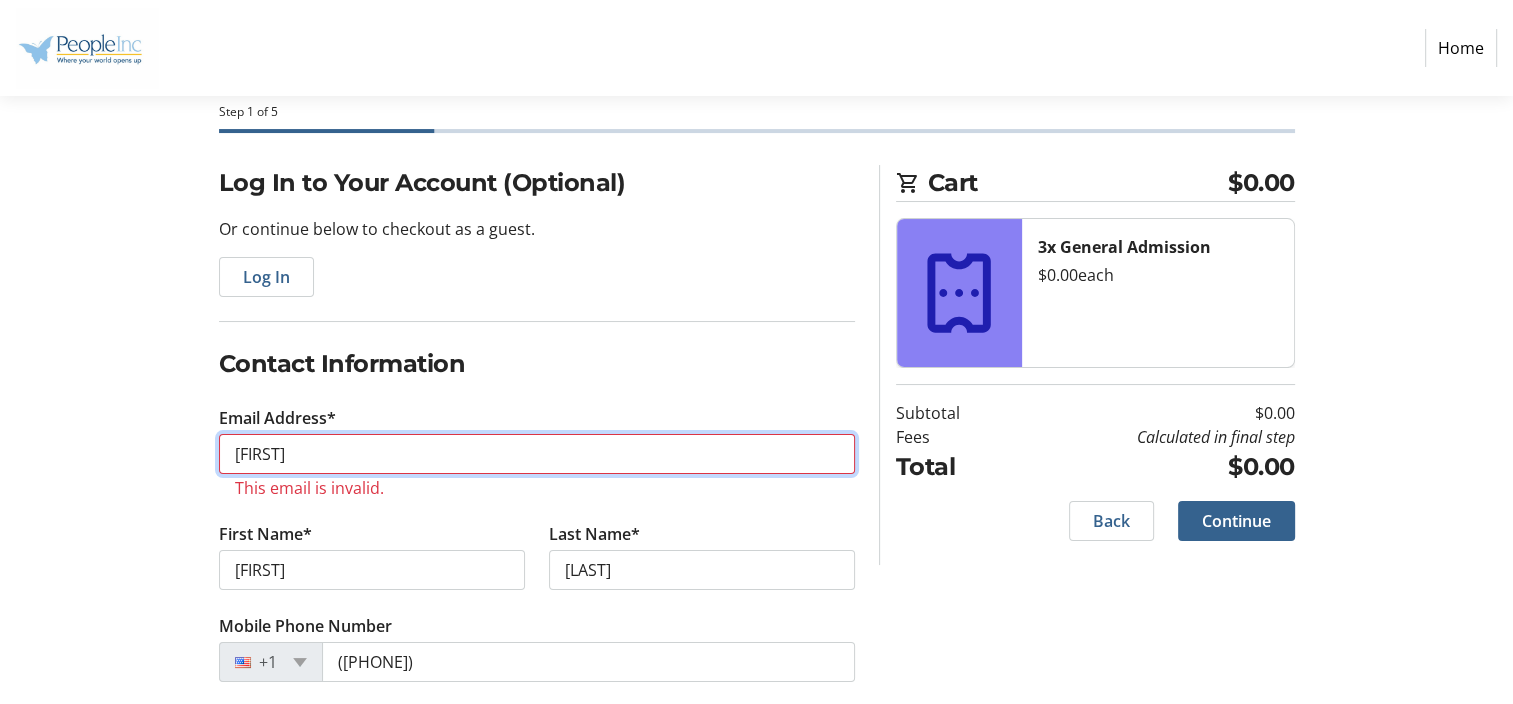 click on "[FIRST]" at bounding box center (537, 454) 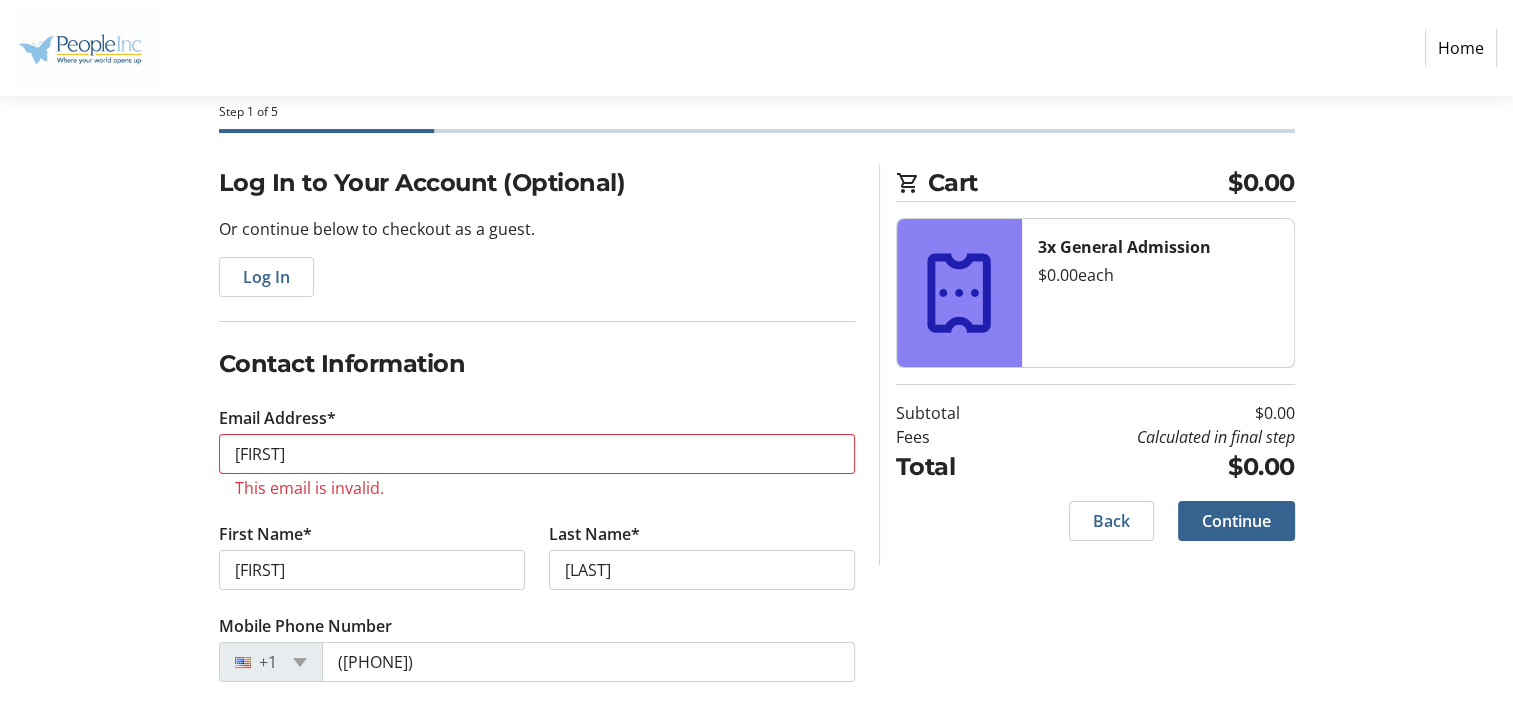 click on "Log In to Your Account (Optional) Or continue below to checkout as a guest.  Log In  Contact Information Email Address* [EMAIL] This email is invalid. First Name* [FIRST] Last Name* [LAST]  Mobile Phone Number  +1 ([PHONE]) Cart $0.00 3x General Admission  $0.00   each  Subtotal  $0.00  Fees  Calculated in final step  Total  $0.00   Back   Continue" 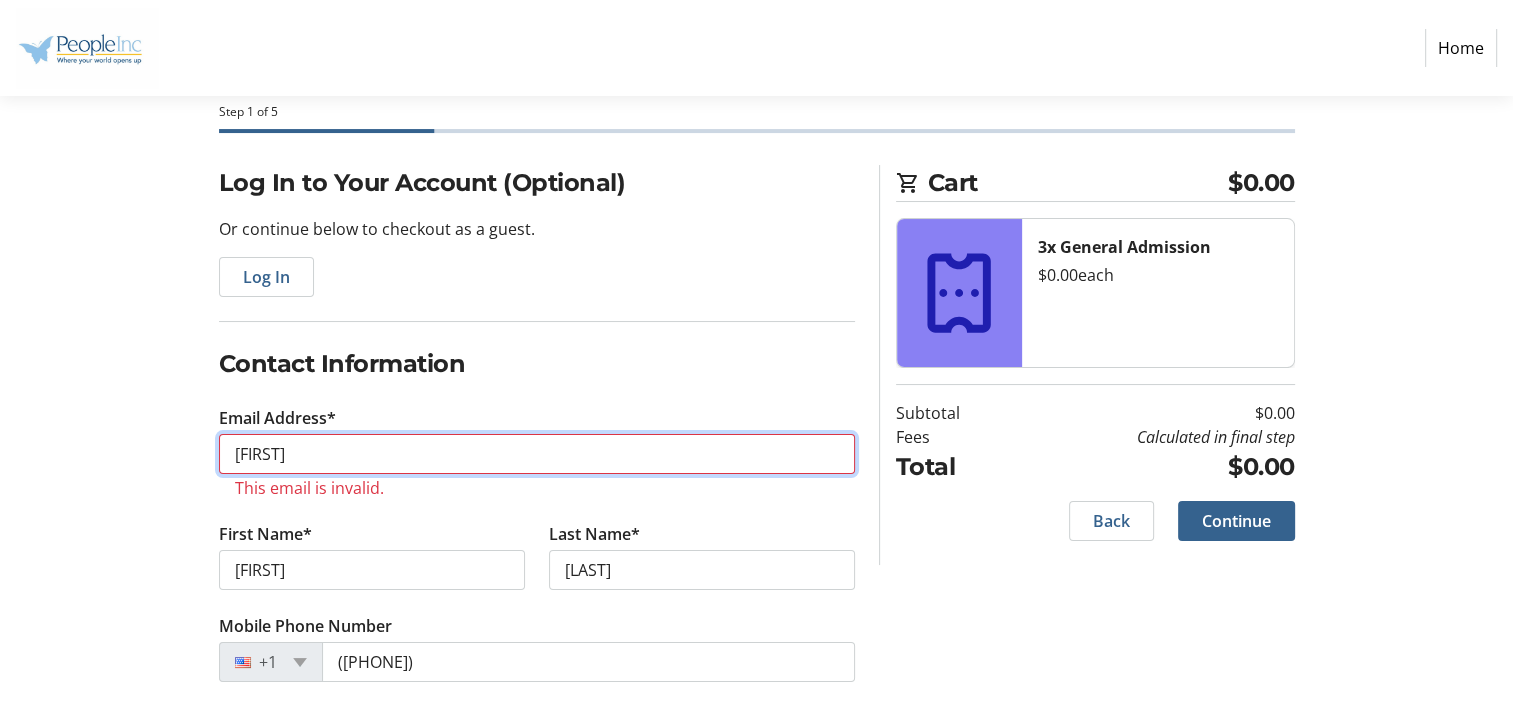 click on "[FIRST]" at bounding box center (537, 454) 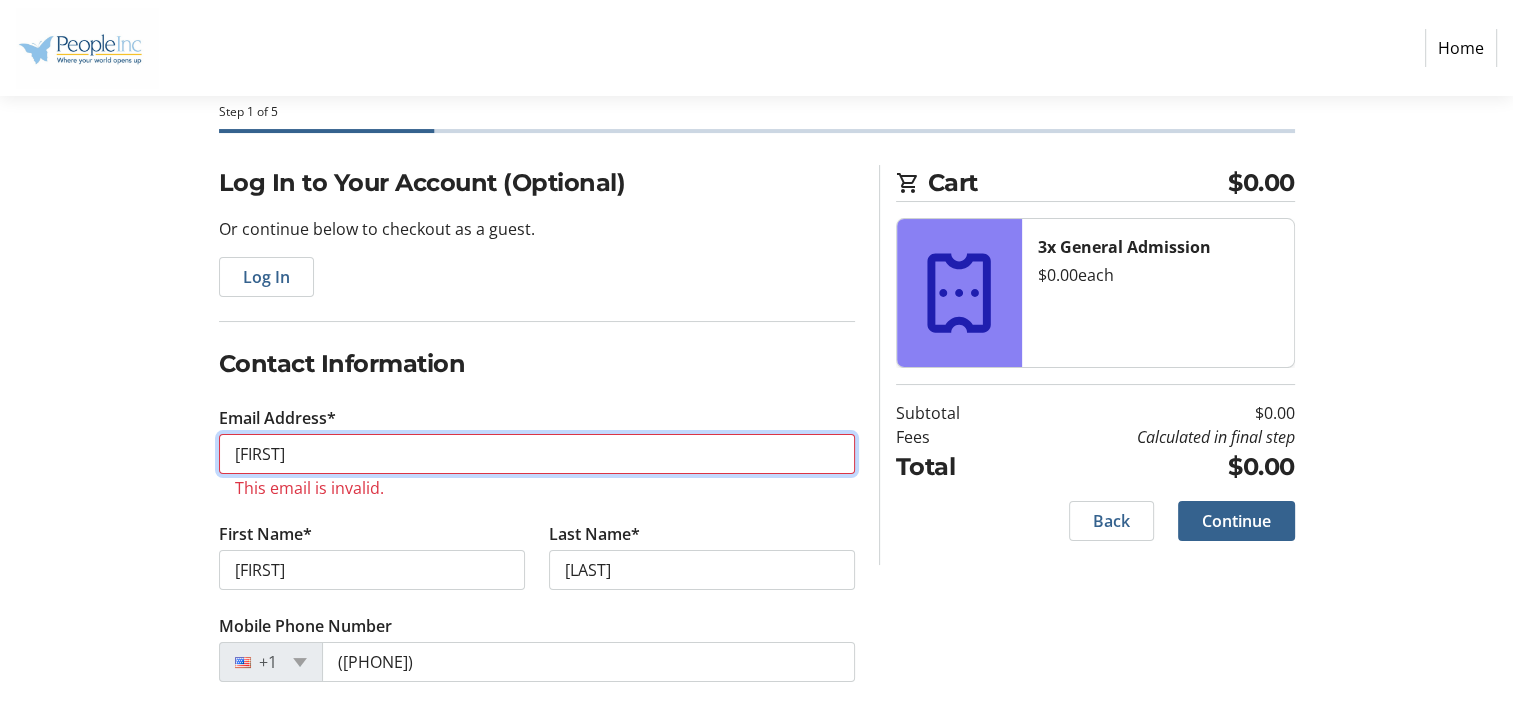 type on "[FIRST]" 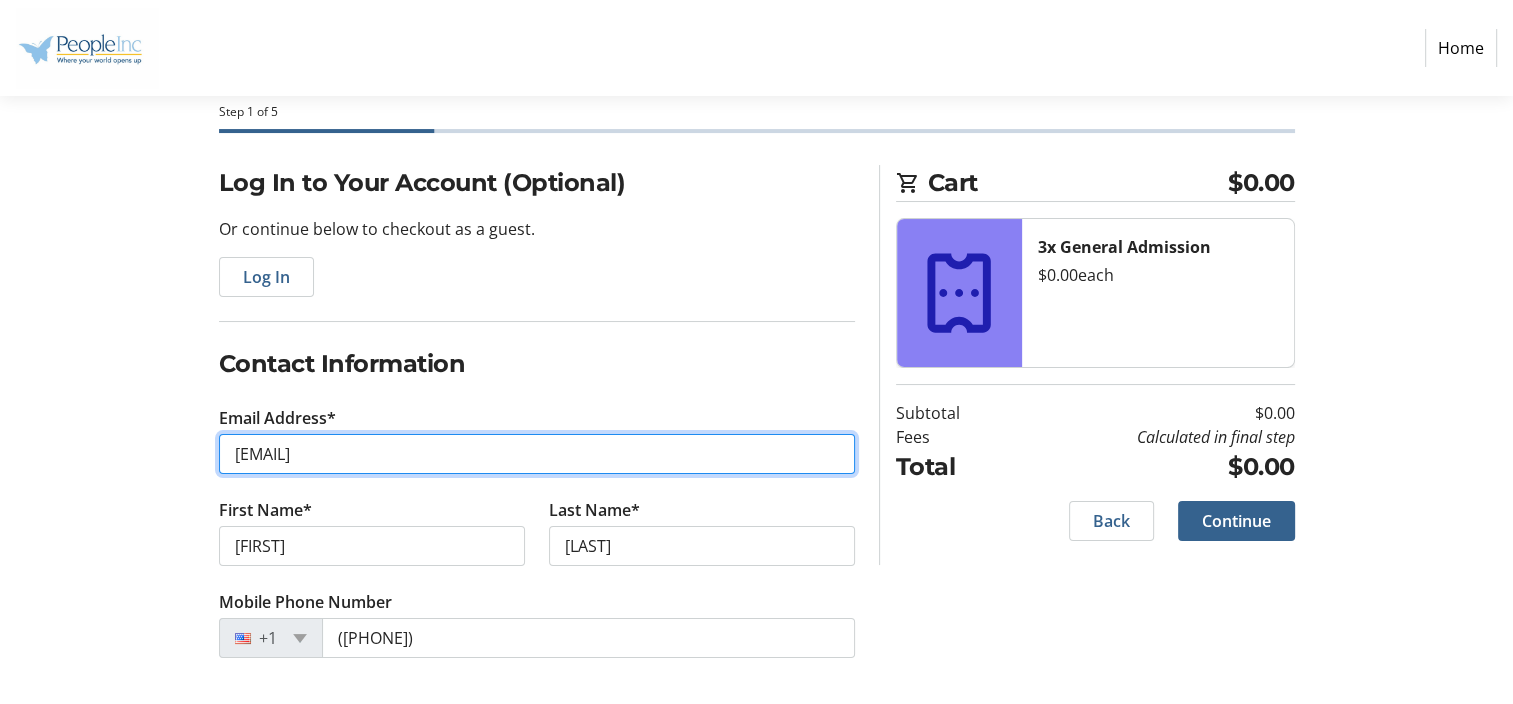 type on "[EMAIL]" 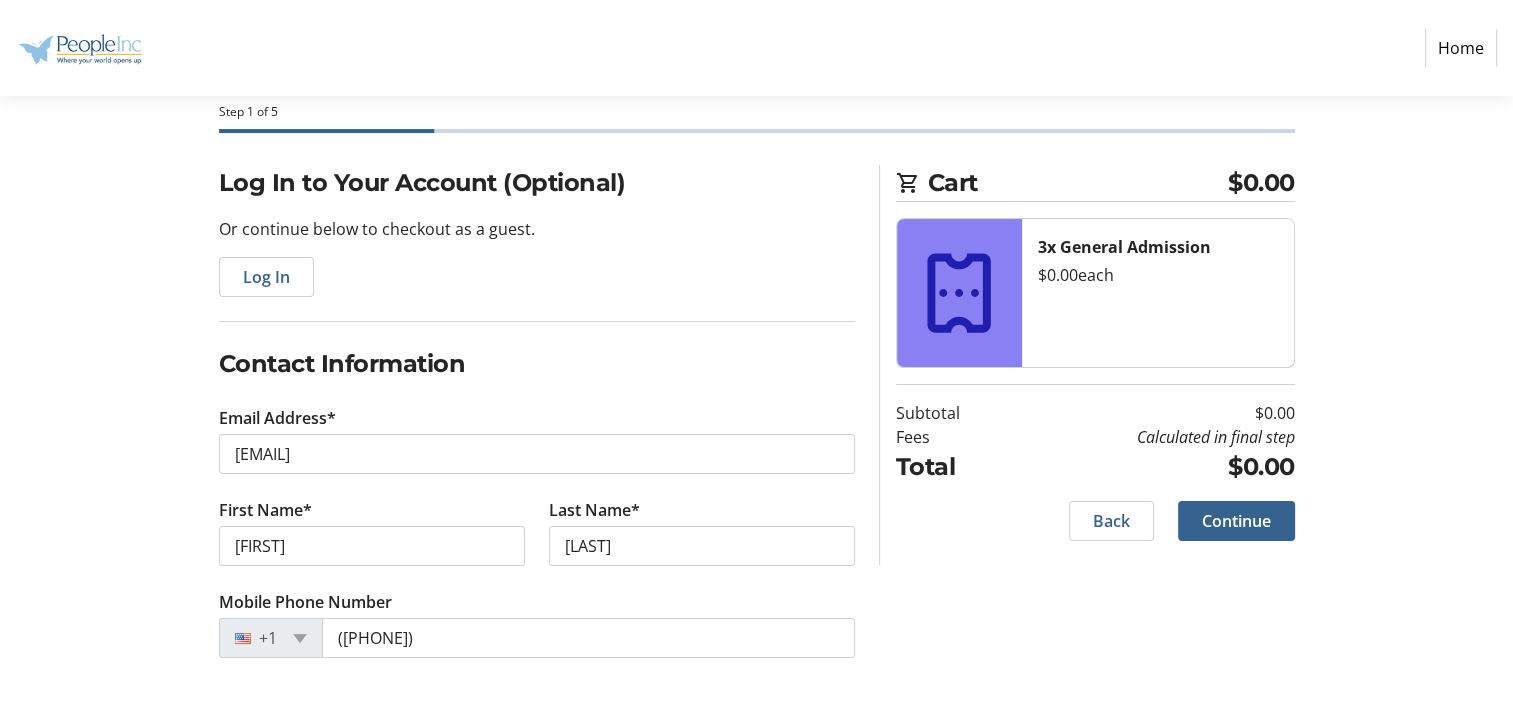 click on "Log In to Your Account (Optional) Or continue below to checkout as a guest.  Log In  Contact Information Email Address* [EMAIL] First Name* [FIRST] Last Name* [LAST]  Mobile Phone Number  +1 ([PHONE]) Cart $0.00 3x General Admission  $0.00   each  Subtotal  $0.00  Fees  Calculated in final step  Total  $0.00   Back   Continue" 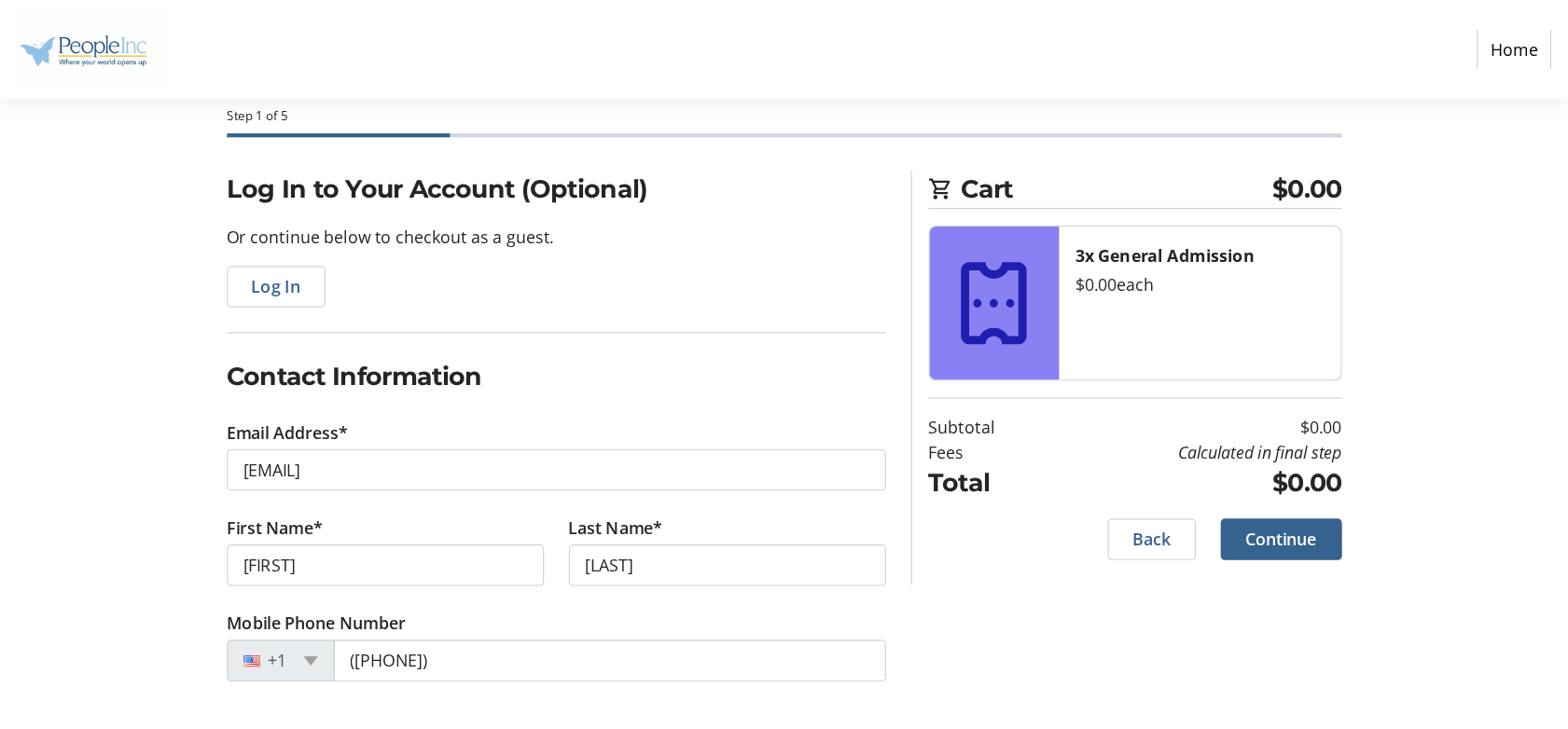 scroll, scrollTop: 19, scrollLeft: 0, axis: vertical 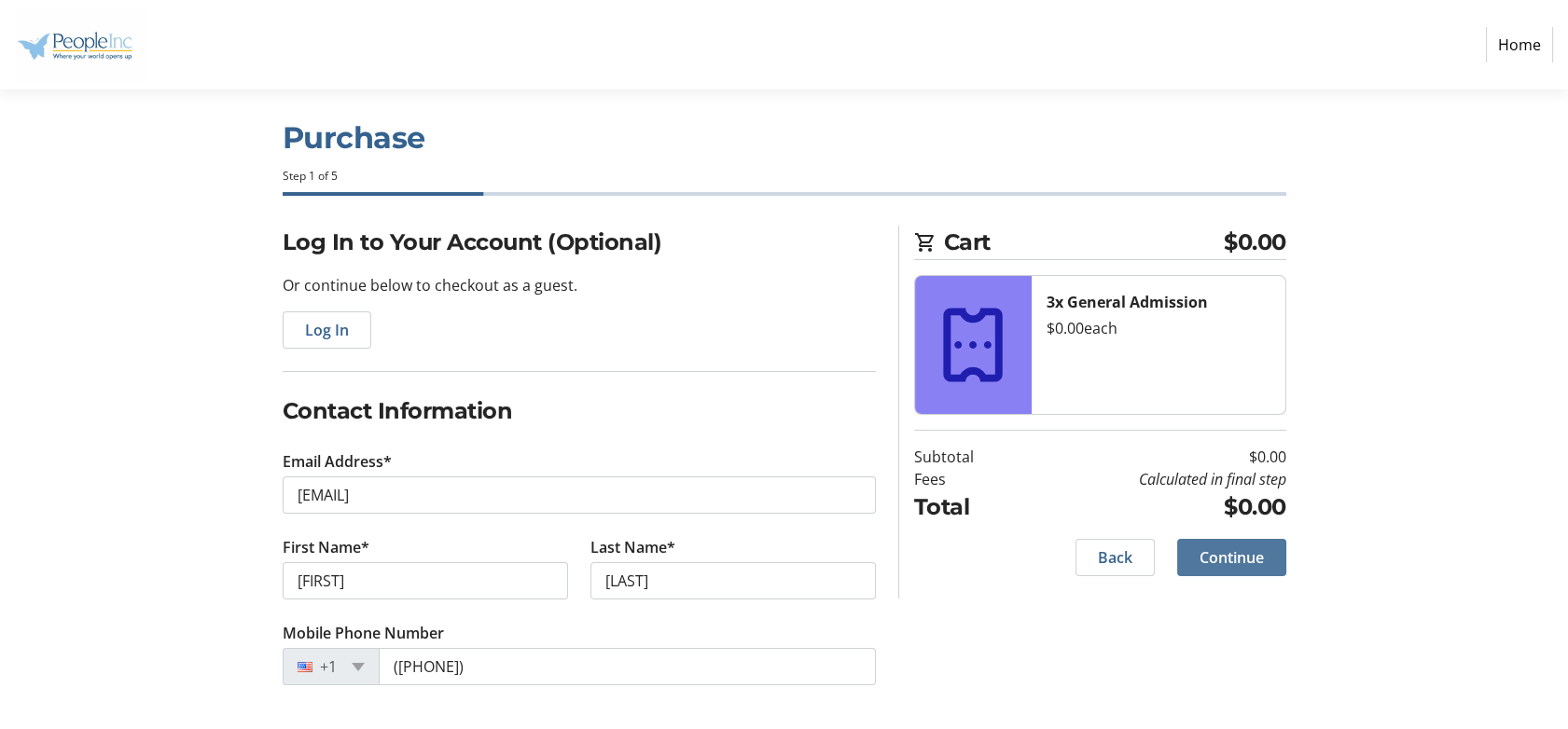 click on "Continue" 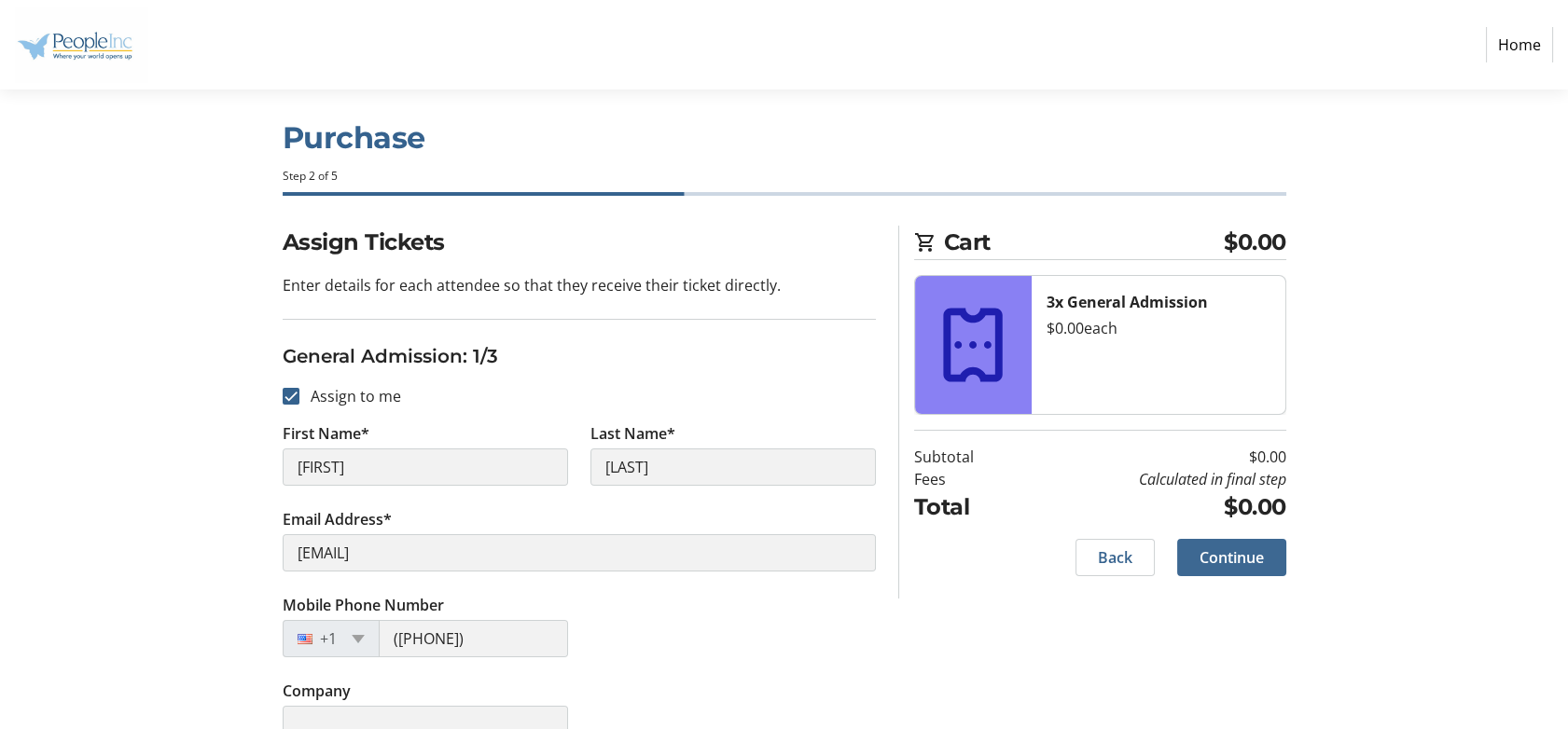 scroll, scrollTop: 0, scrollLeft: 0, axis: both 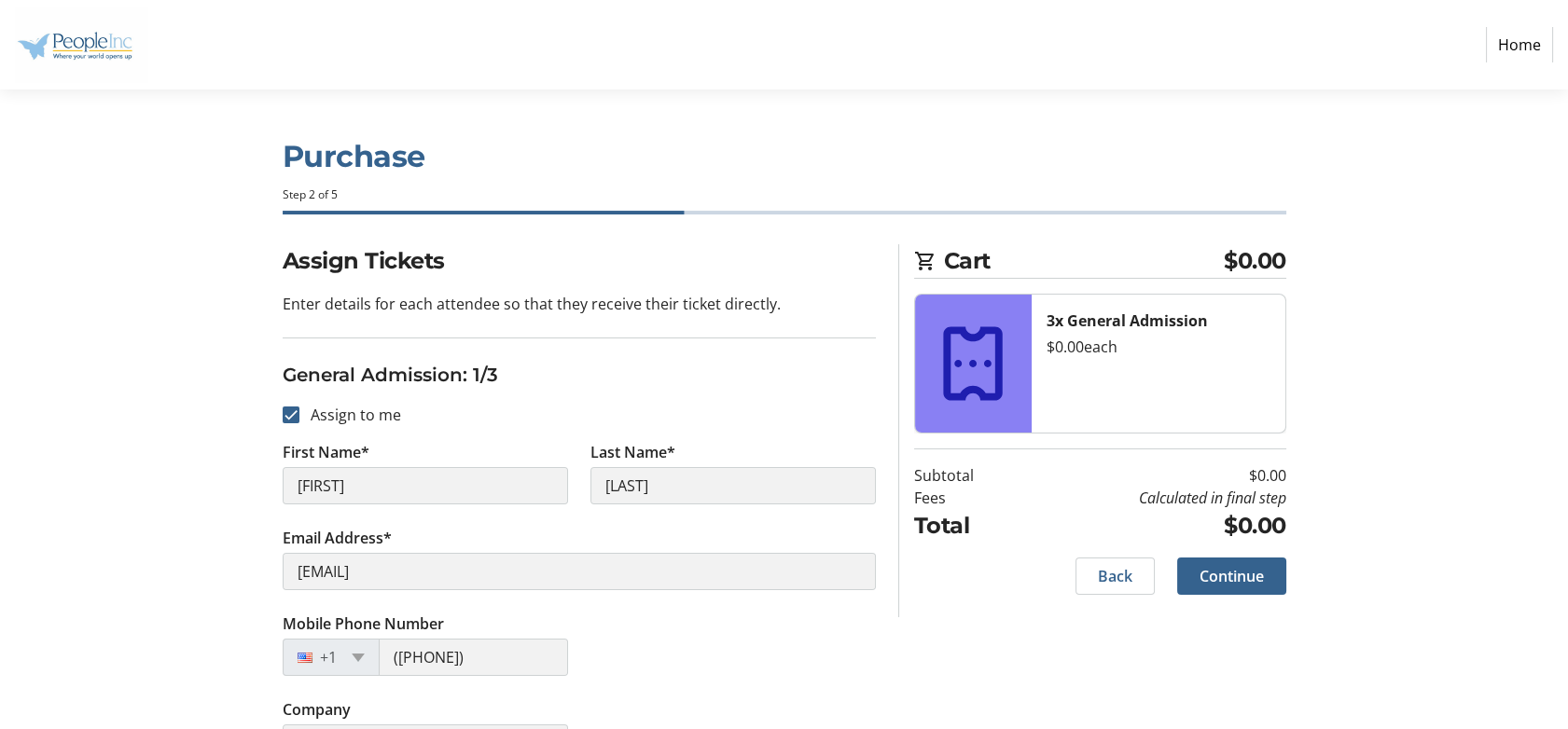 click on "Company" 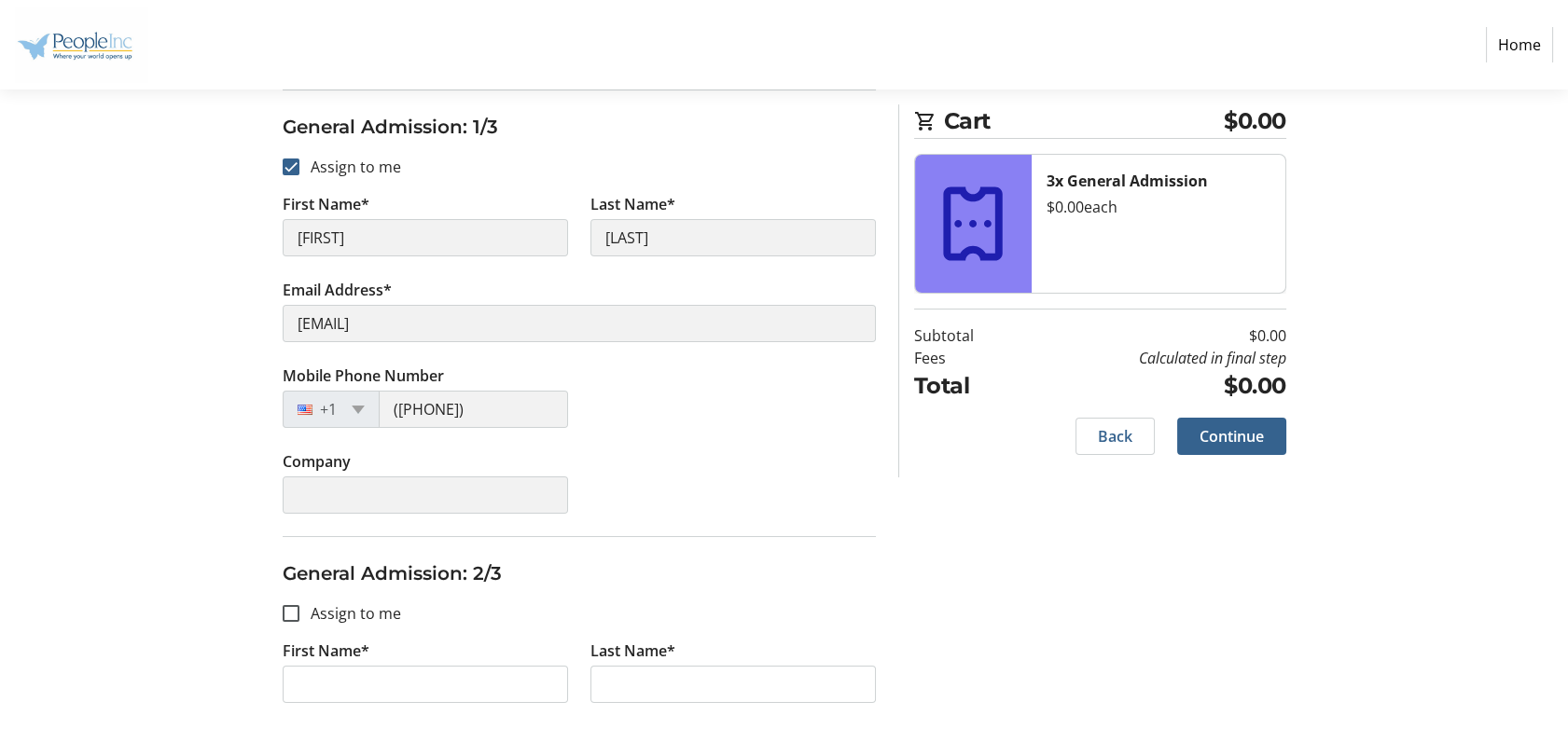 scroll, scrollTop: 290, scrollLeft: 0, axis: vertical 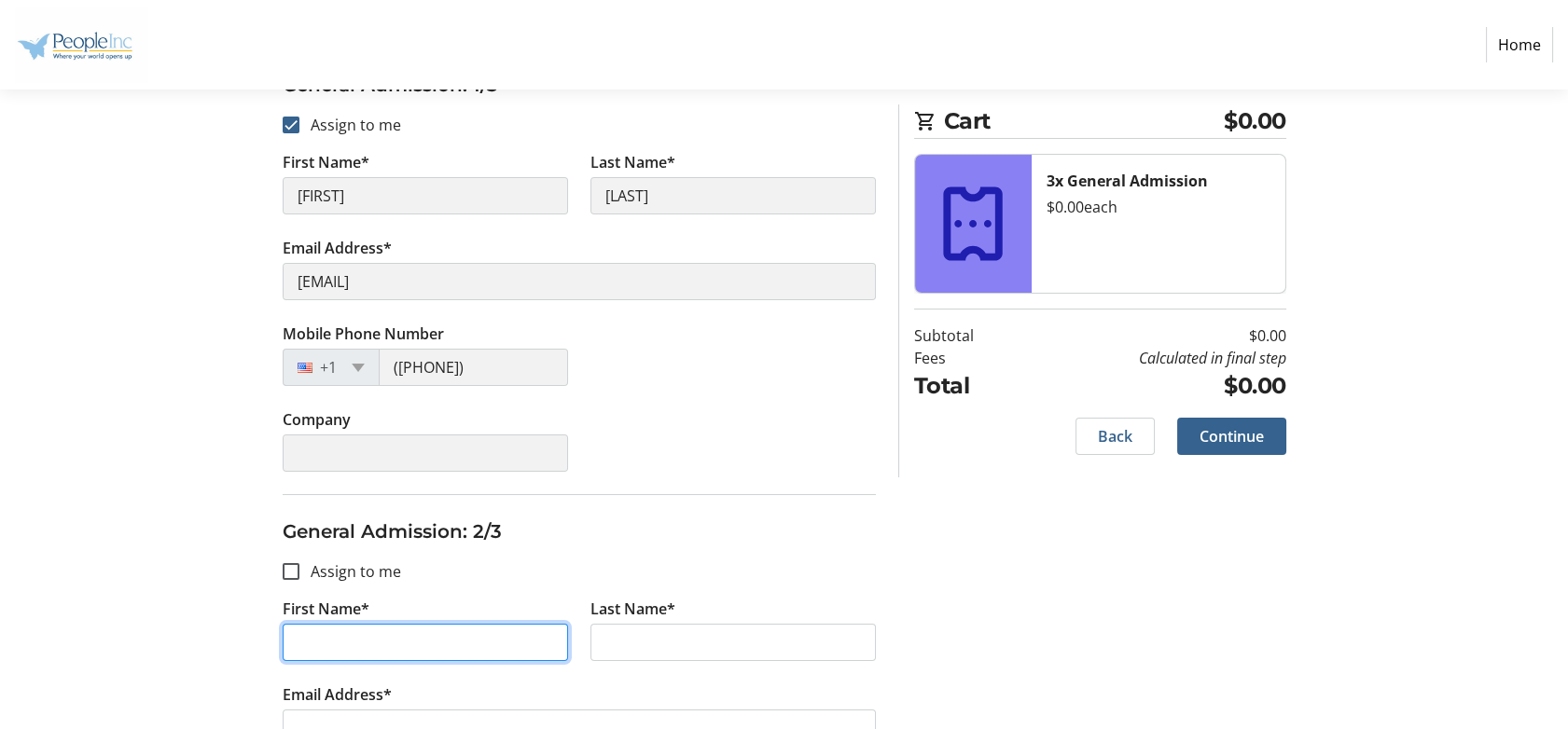 click on "First Name*" at bounding box center (425, 642) 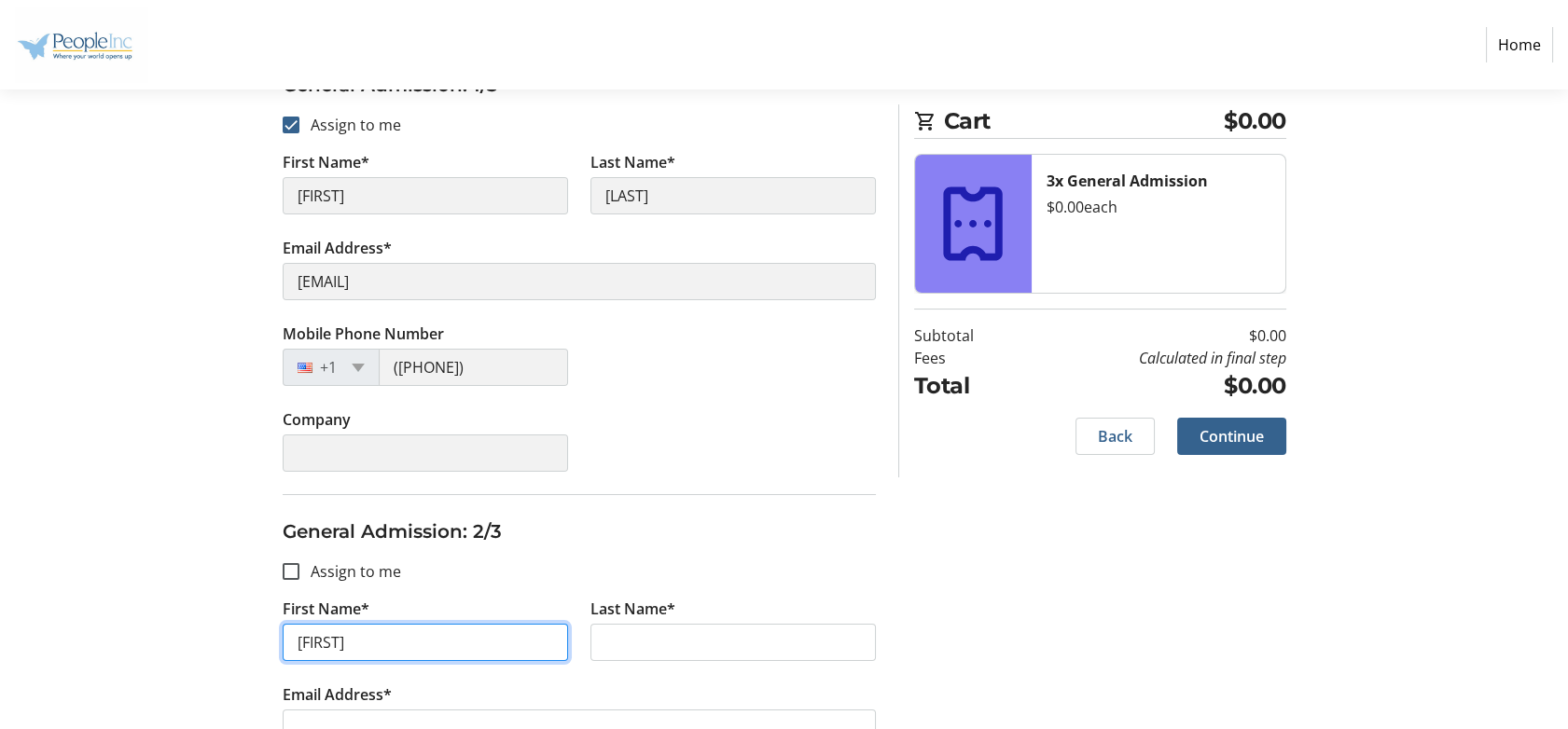 type on "[FIRST]" 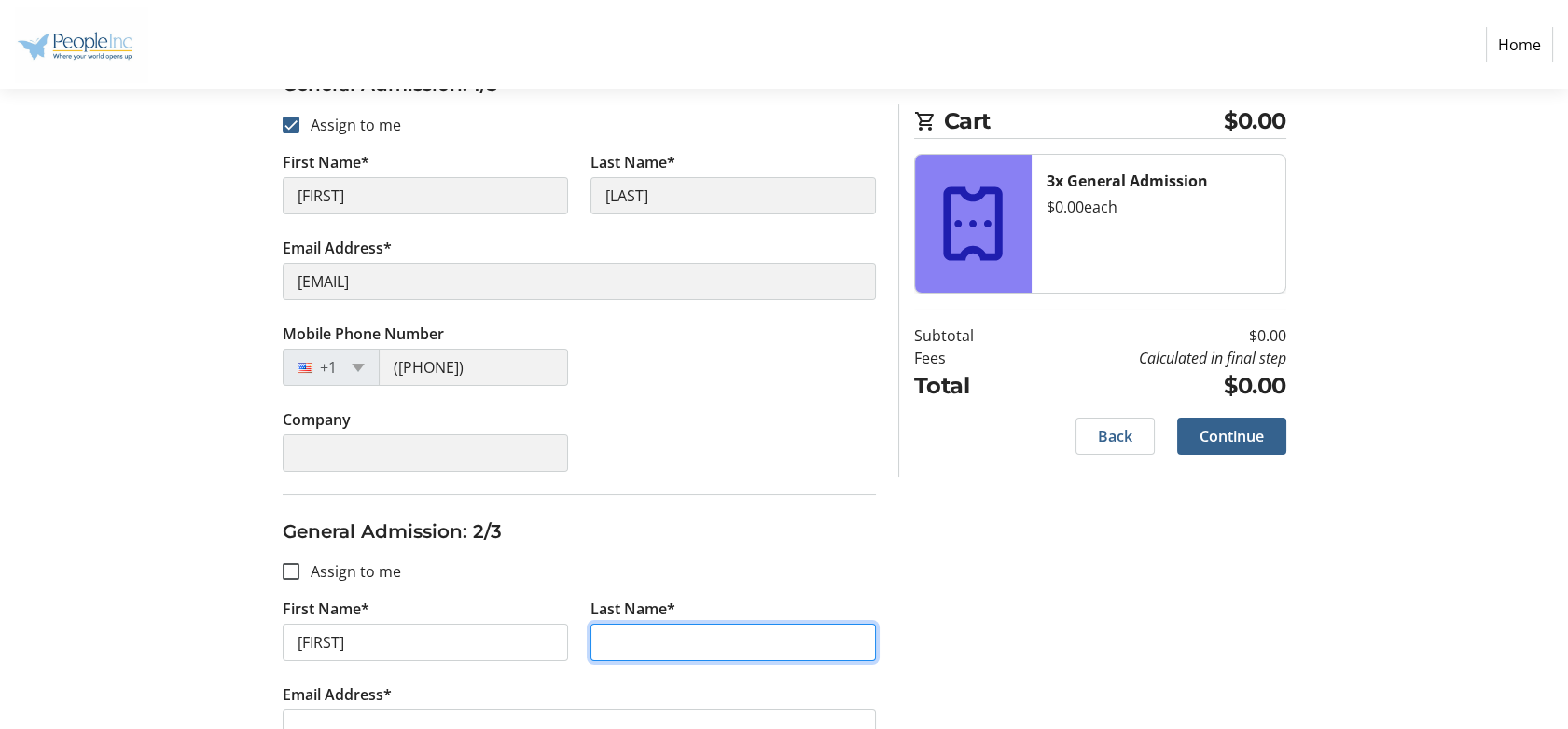 click on "Last Name*" at bounding box center (733, 642) 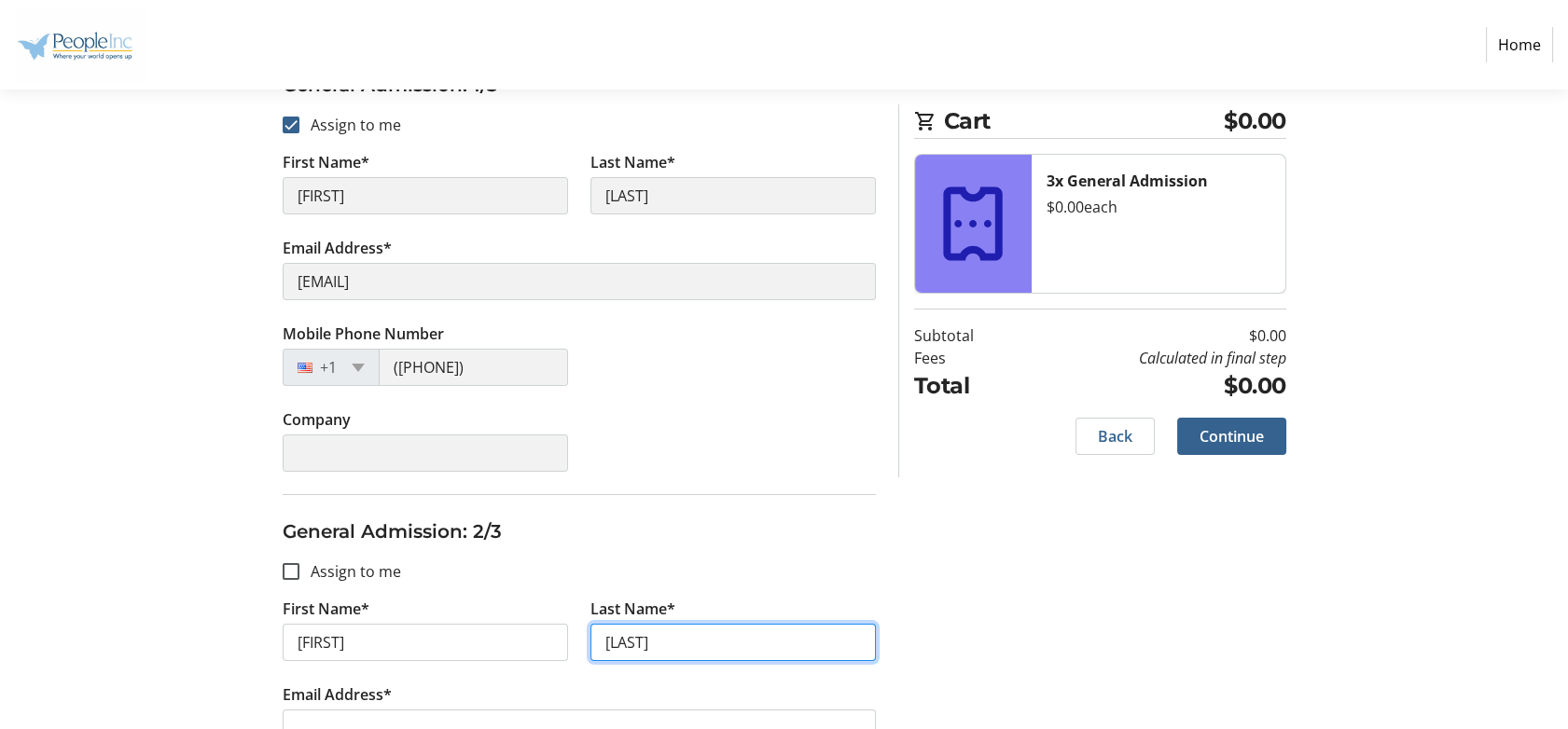 type on "i" 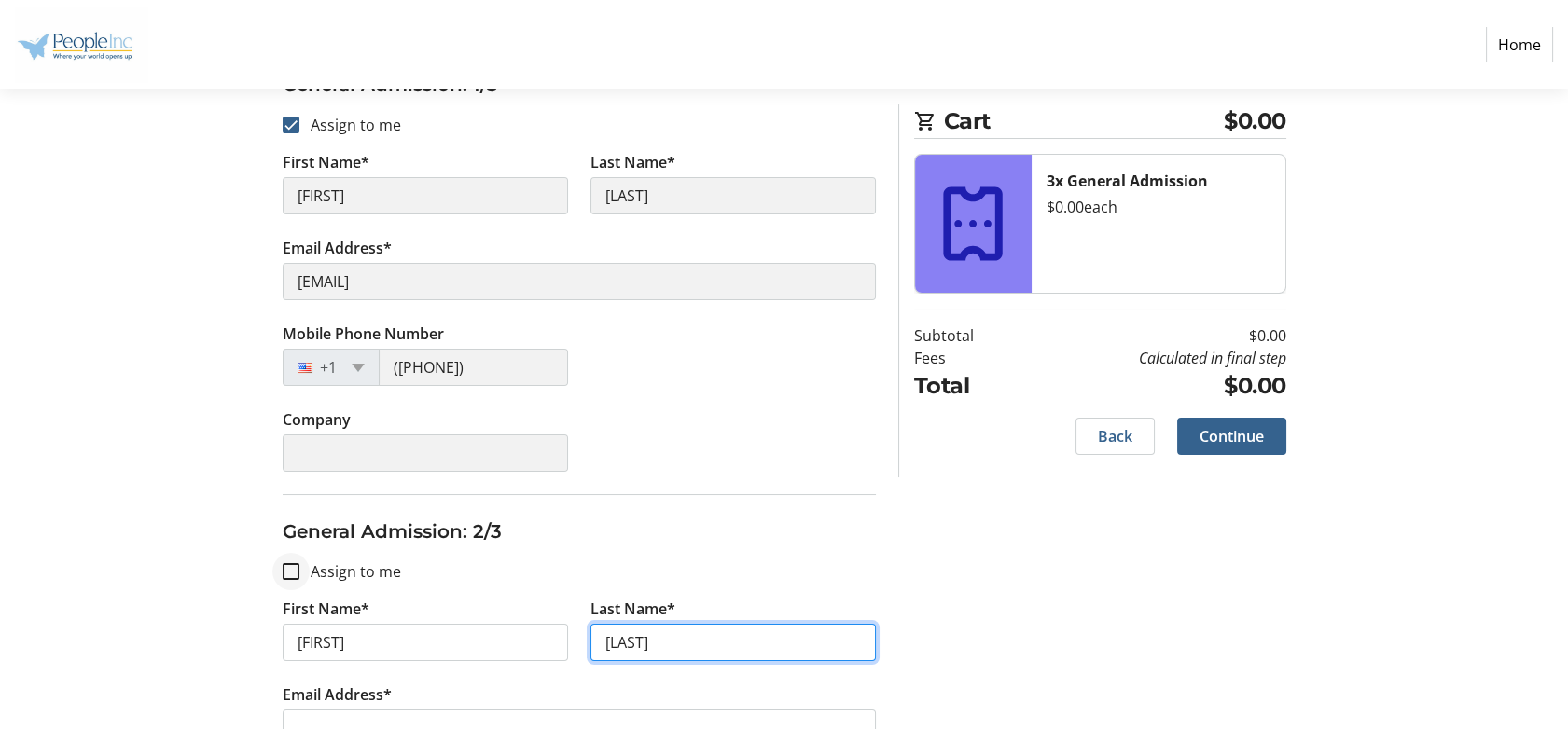 type on "[LAST]" 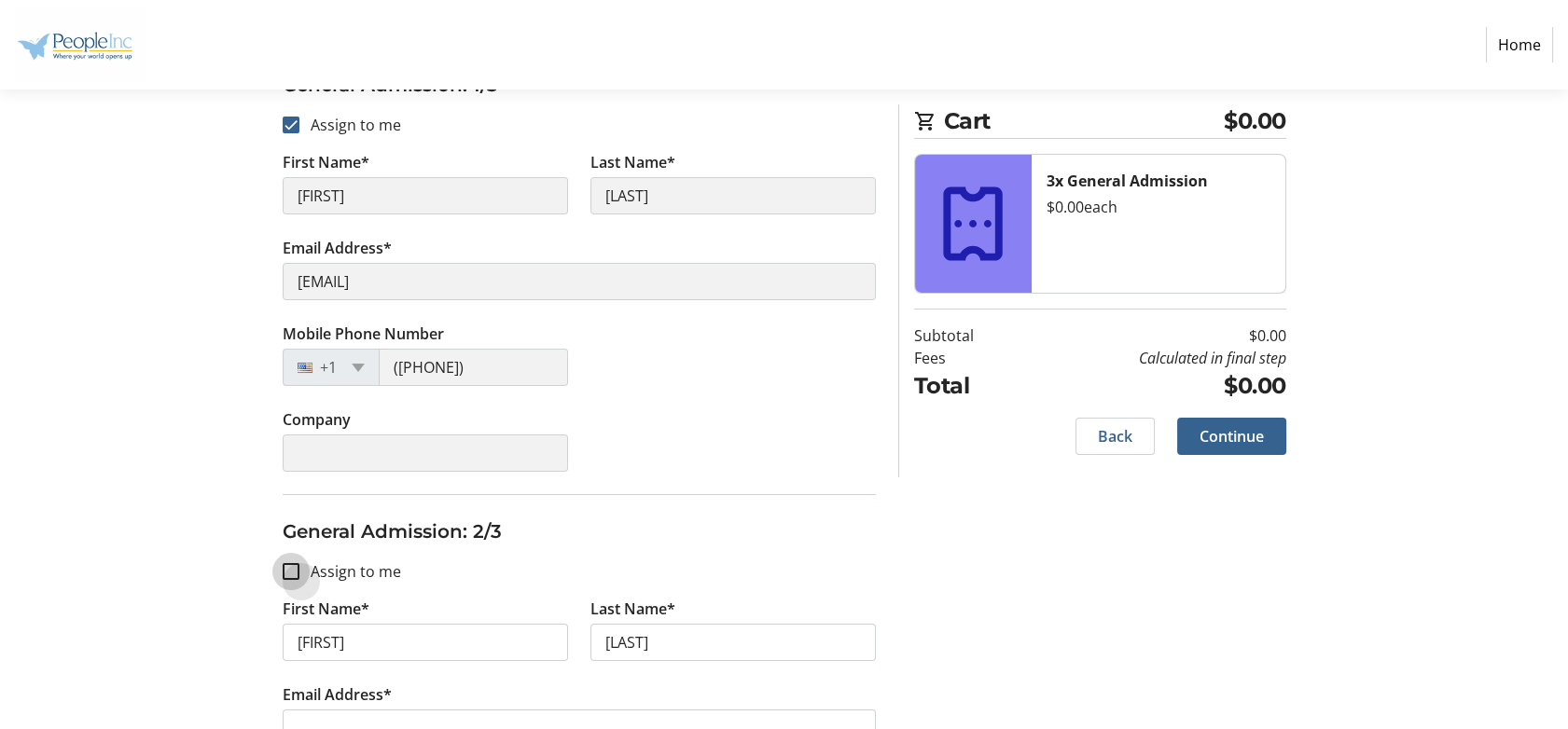 click on "Assign to me" at bounding box center (291, 571) 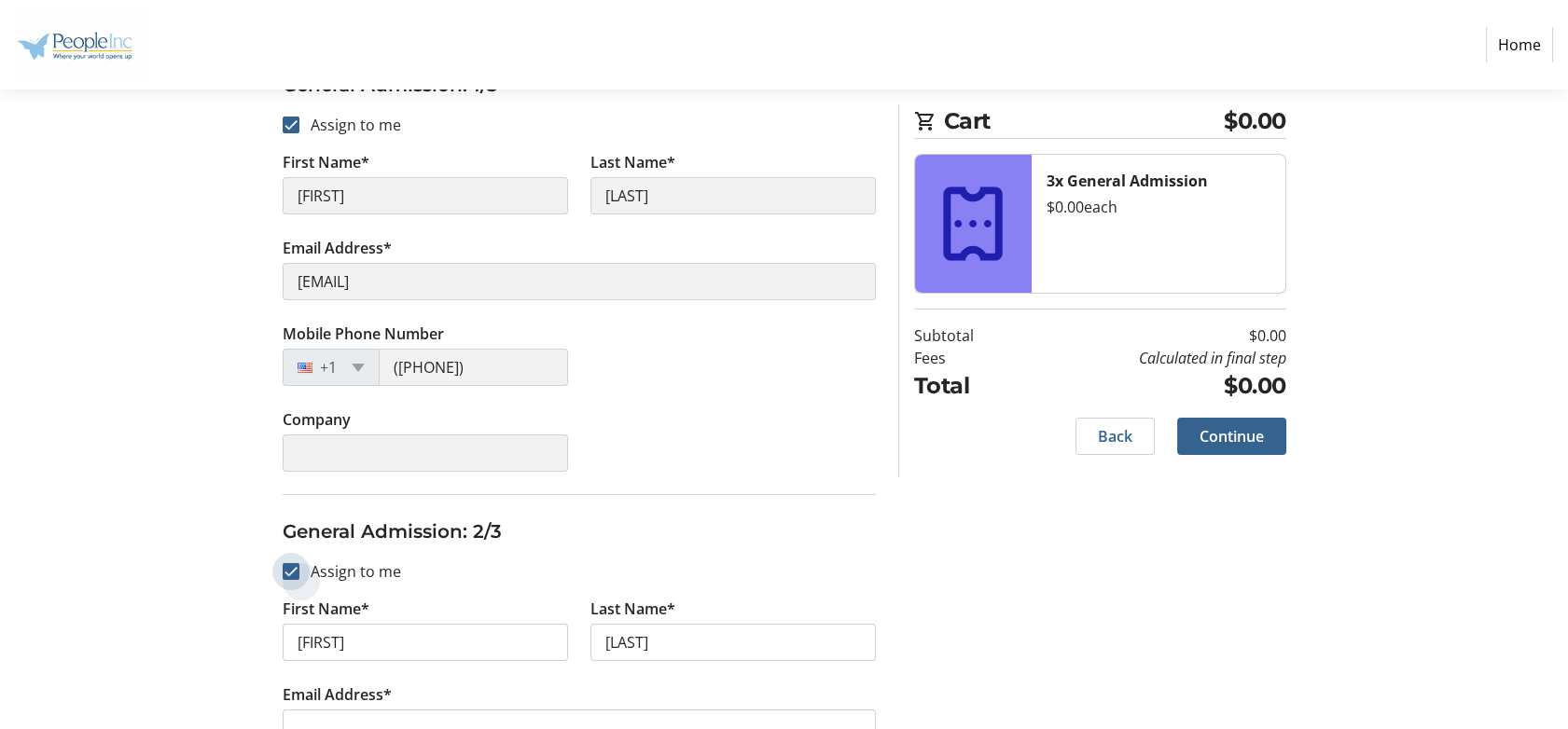checkbox on "true" 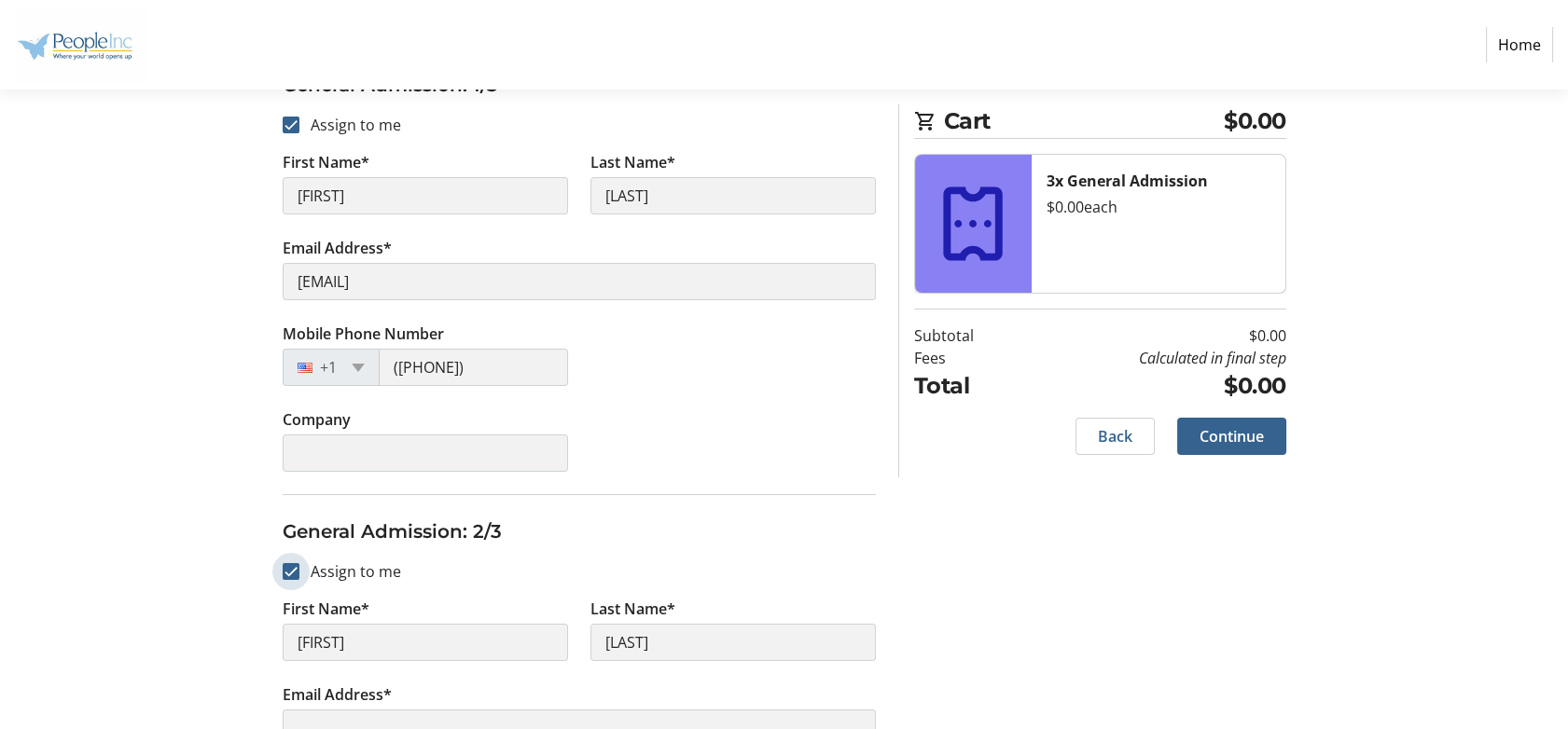 type on "[FIRST]" 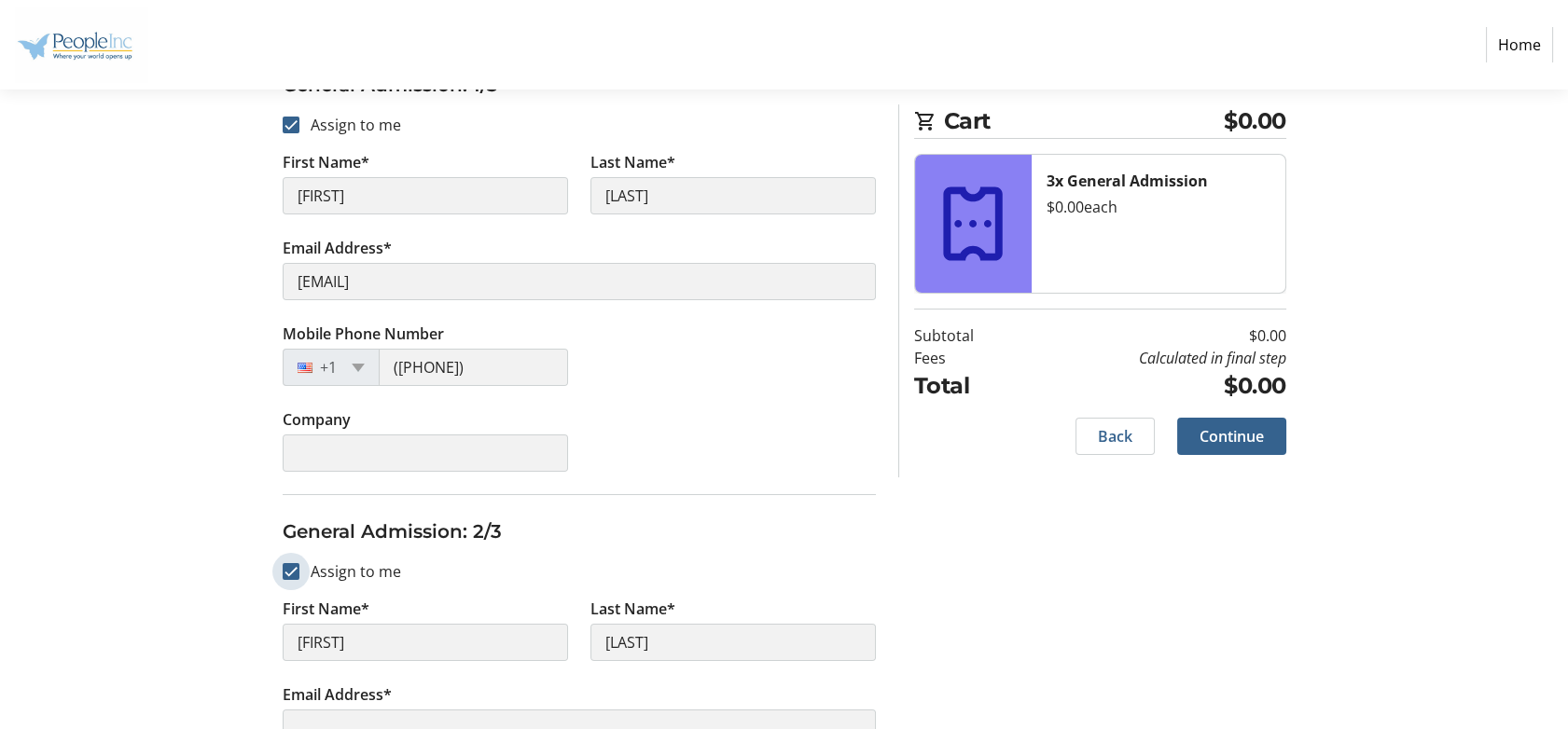 type on "[LAST]" 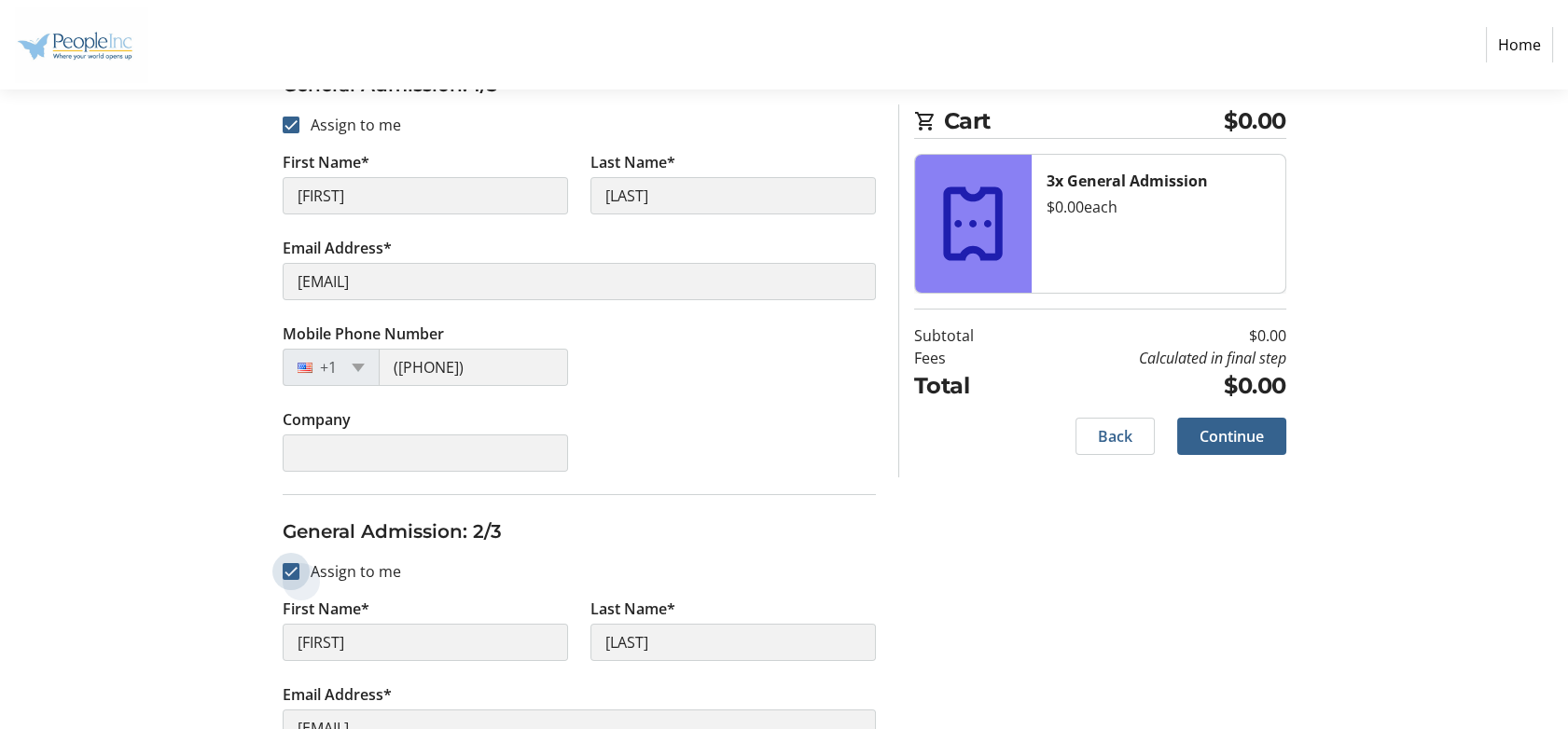 click on "Assign to me" at bounding box center [291, 571] 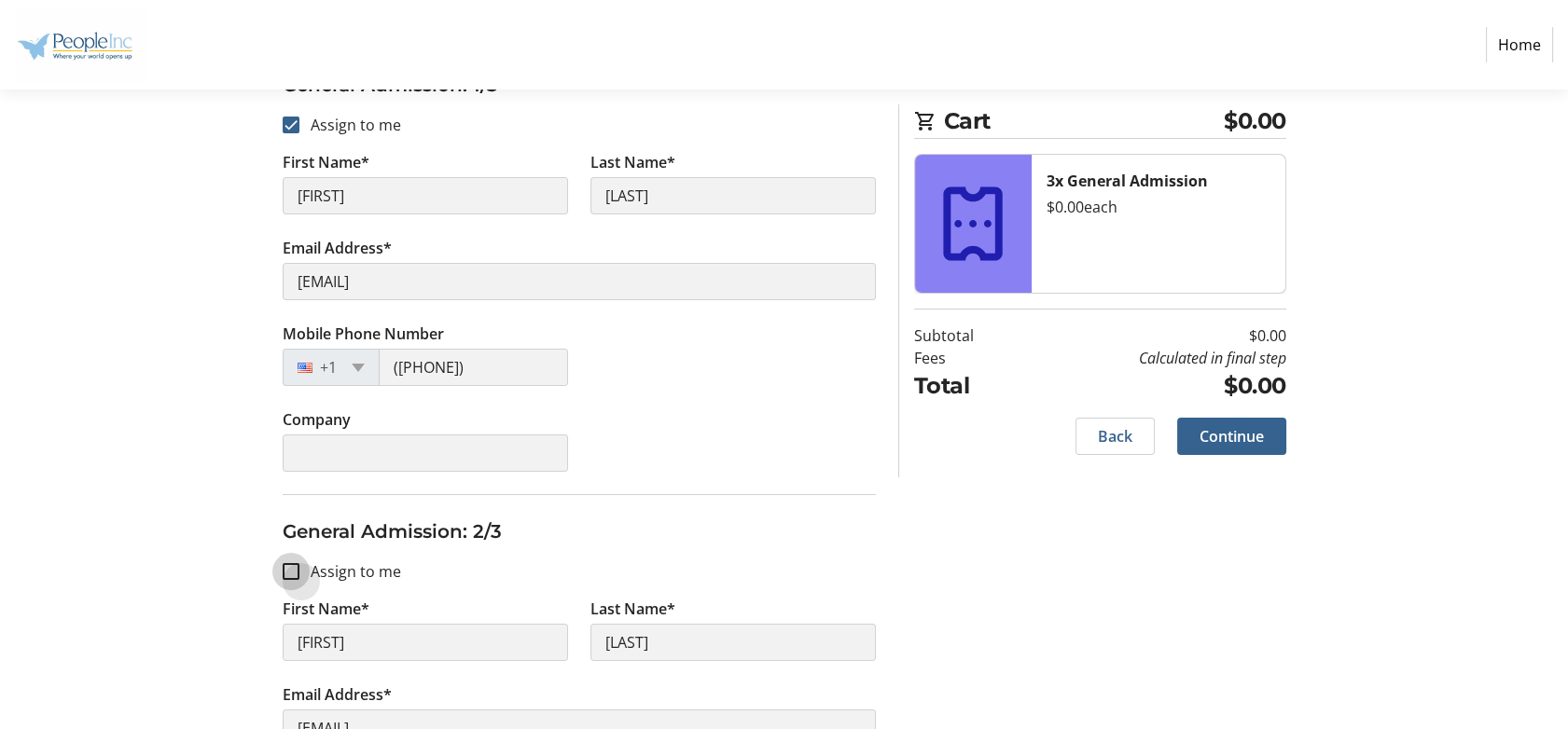 checkbox on "false" 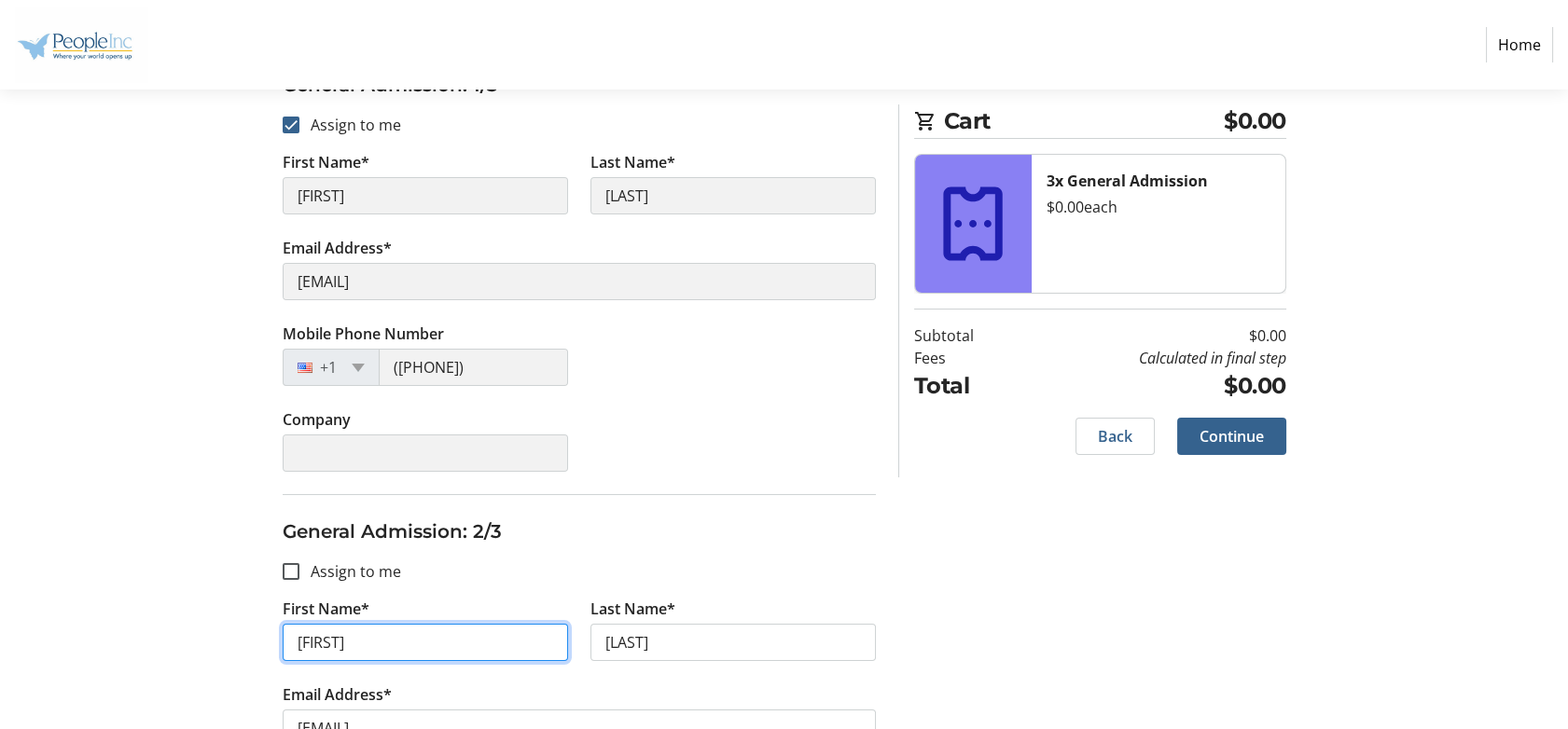 click on "[FIRST]" at bounding box center [425, 642] 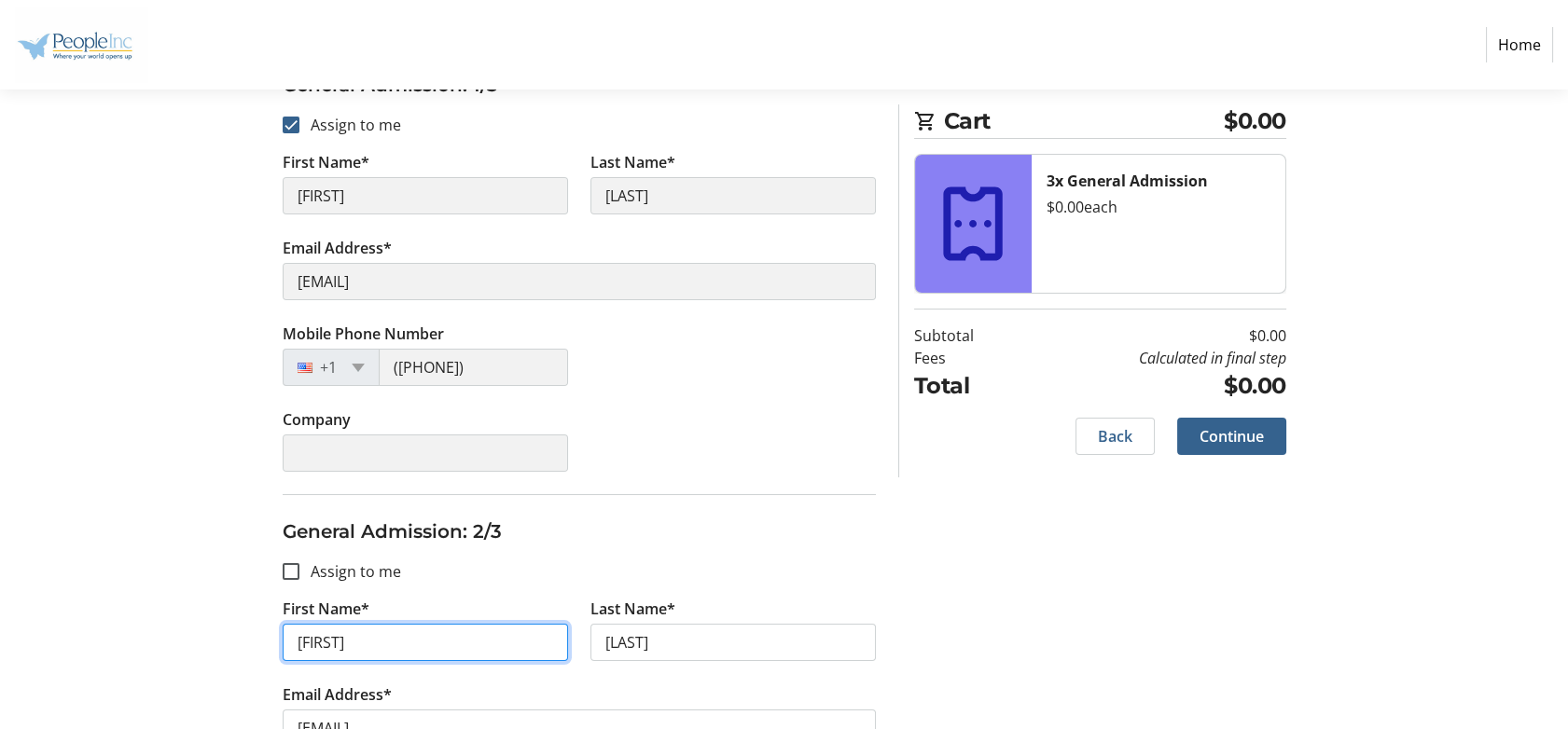 type on "[FIRST]" 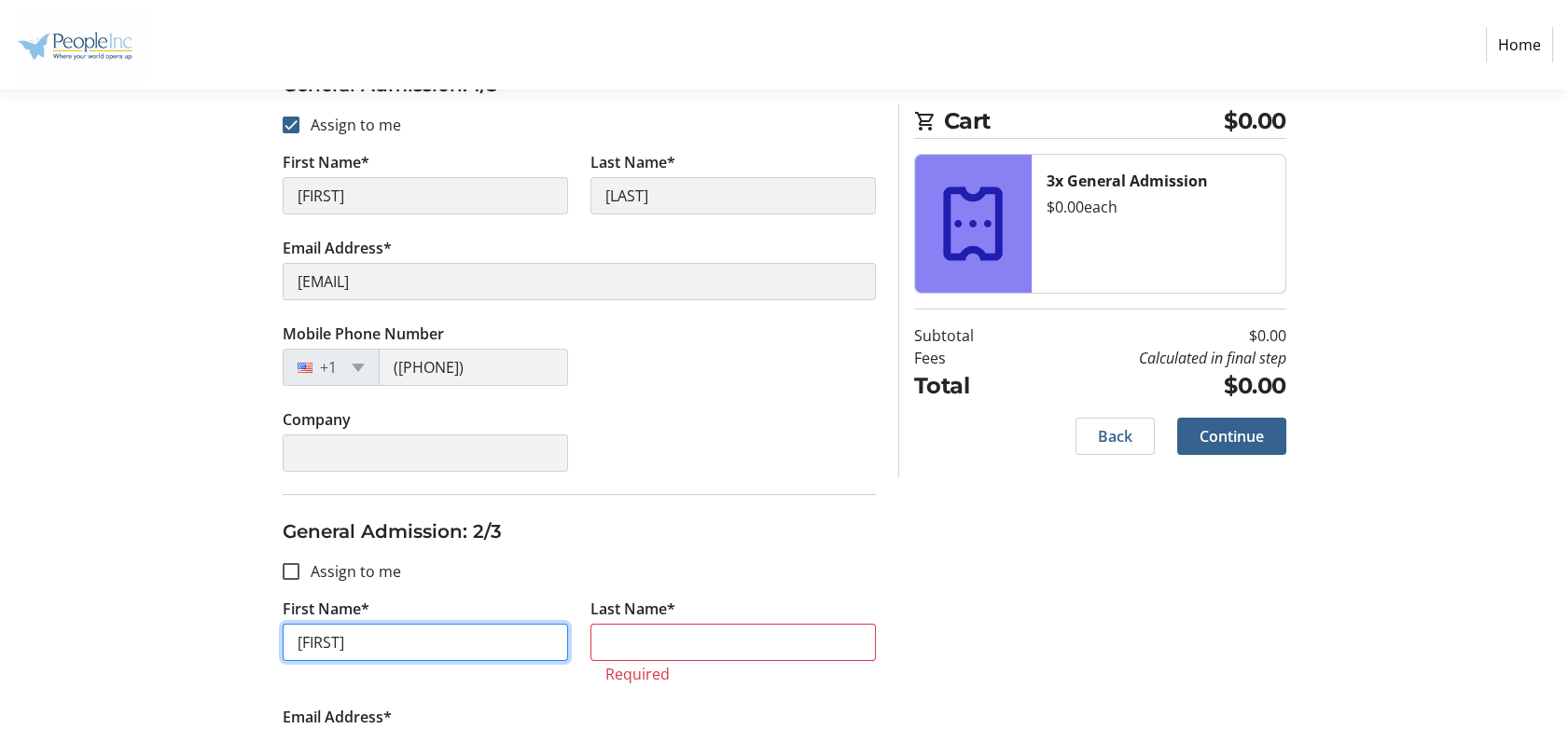 type on "[FIRST]" 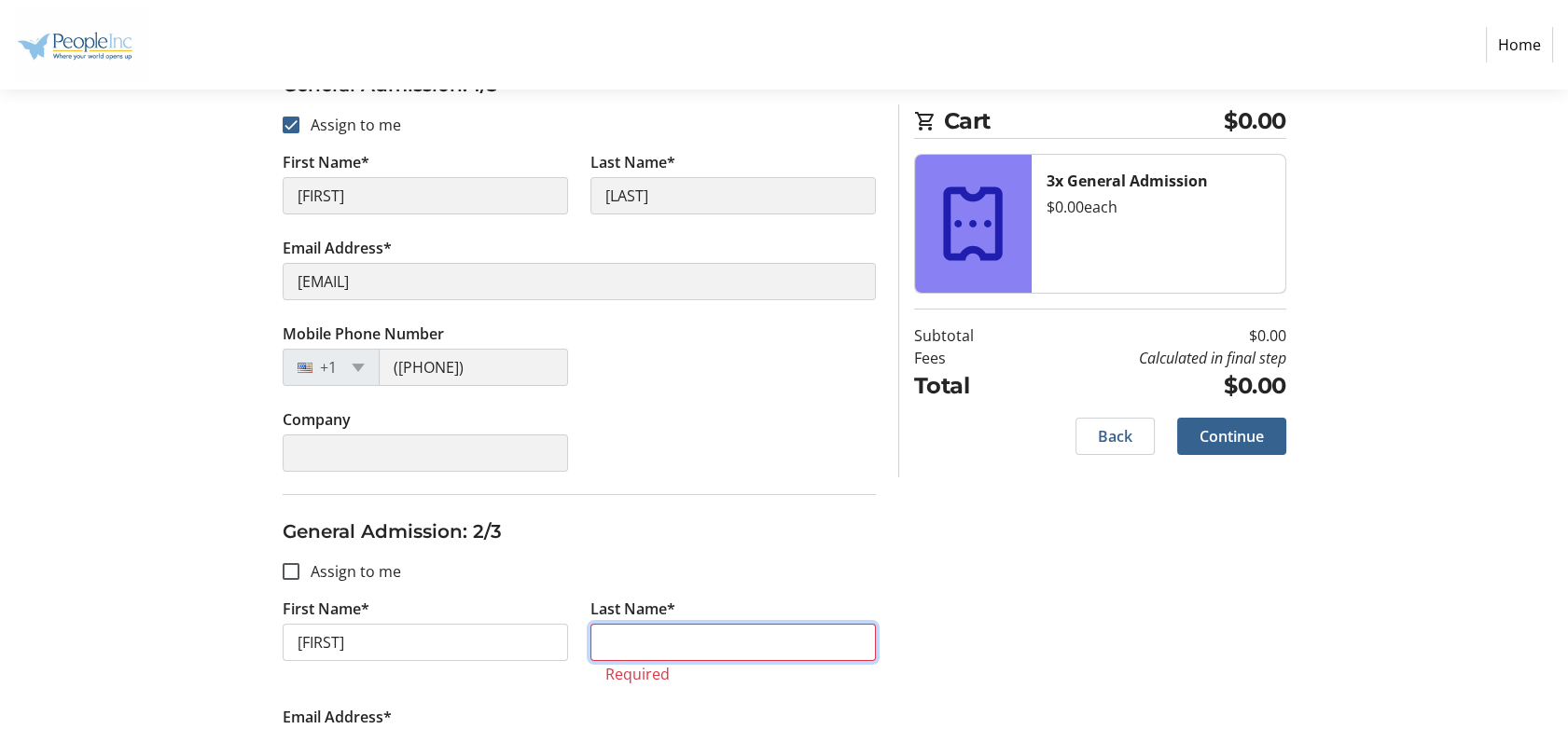 click on "Last Name*" at bounding box center [733, 642] 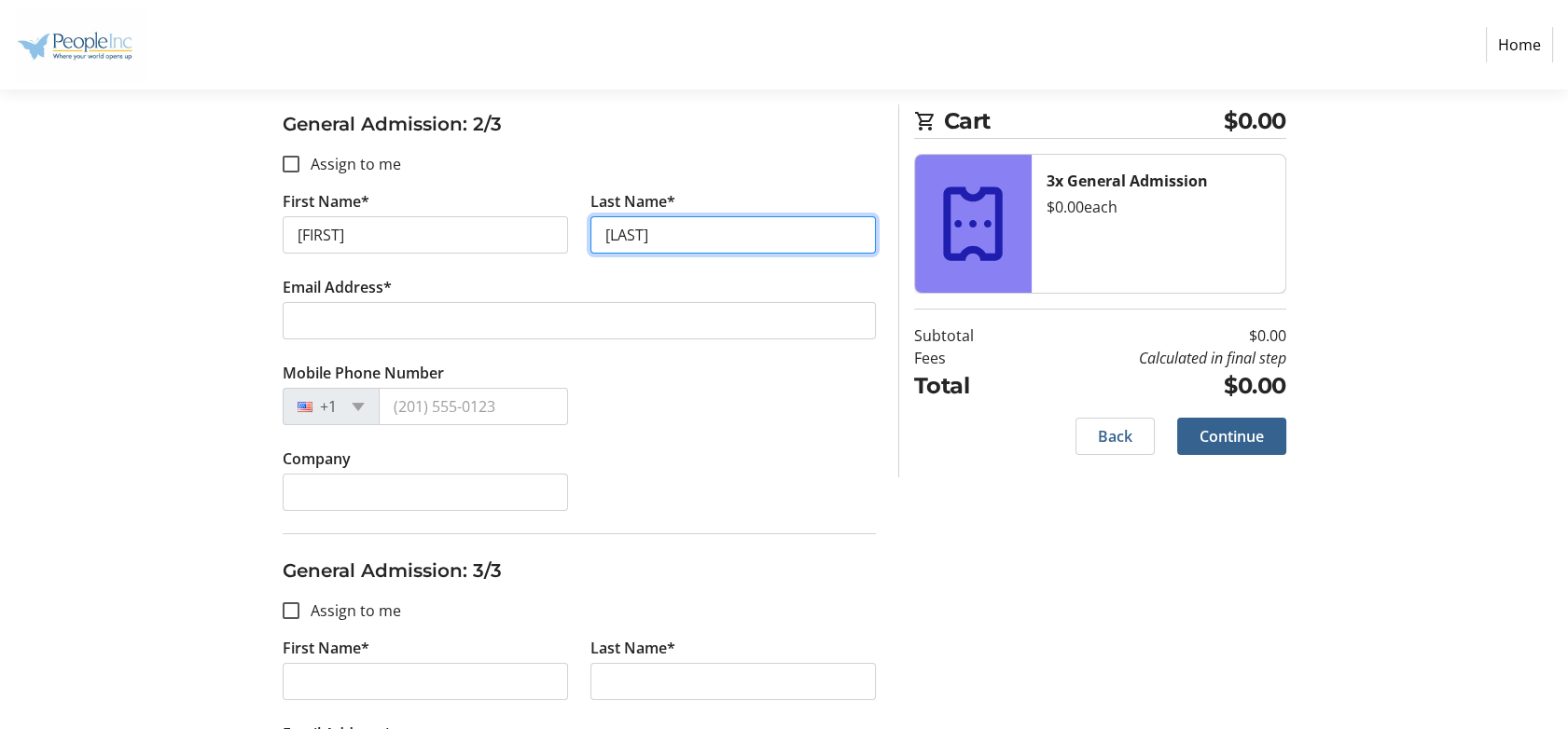 scroll, scrollTop: 699, scrollLeft: 0, axis: vertical 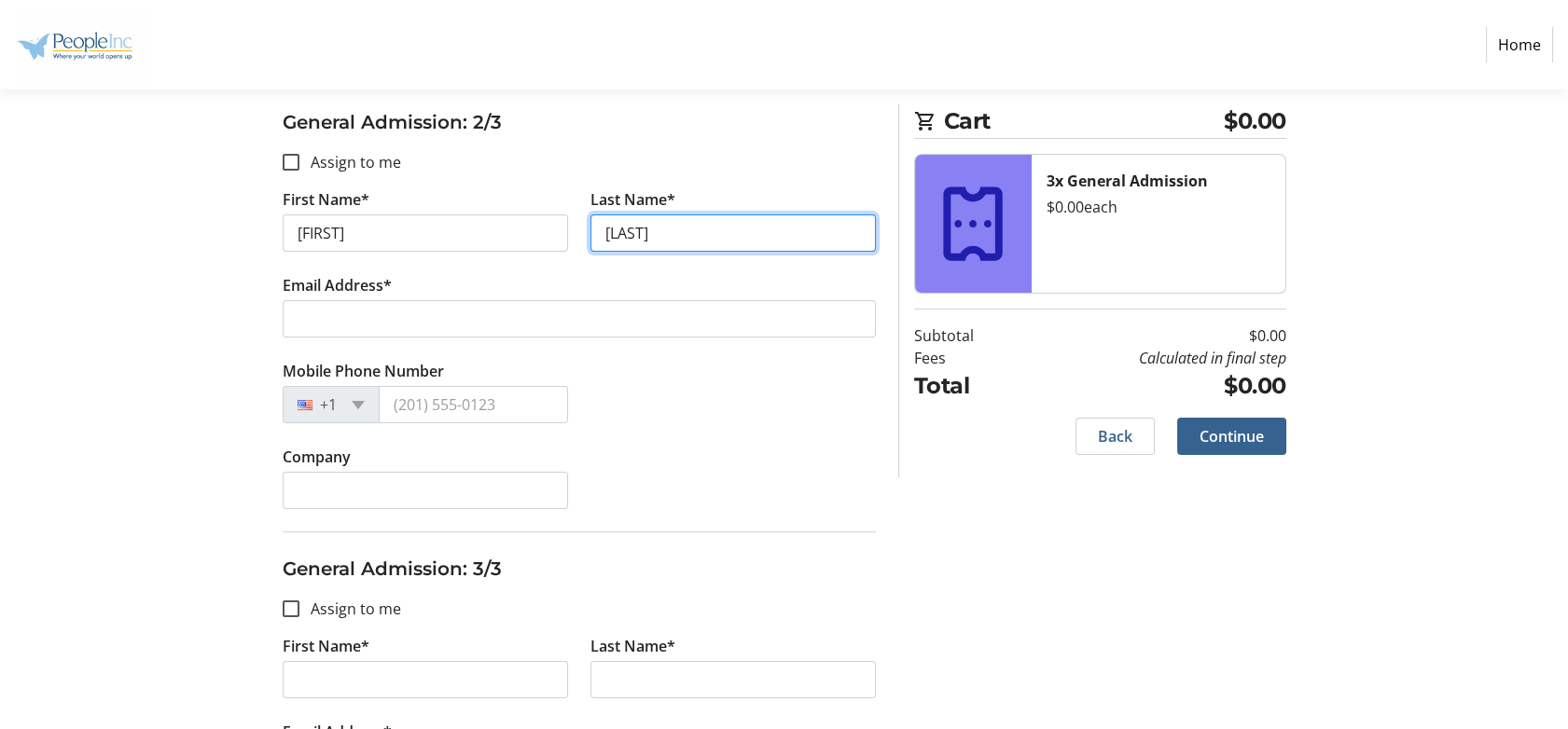type on "[LAST]" 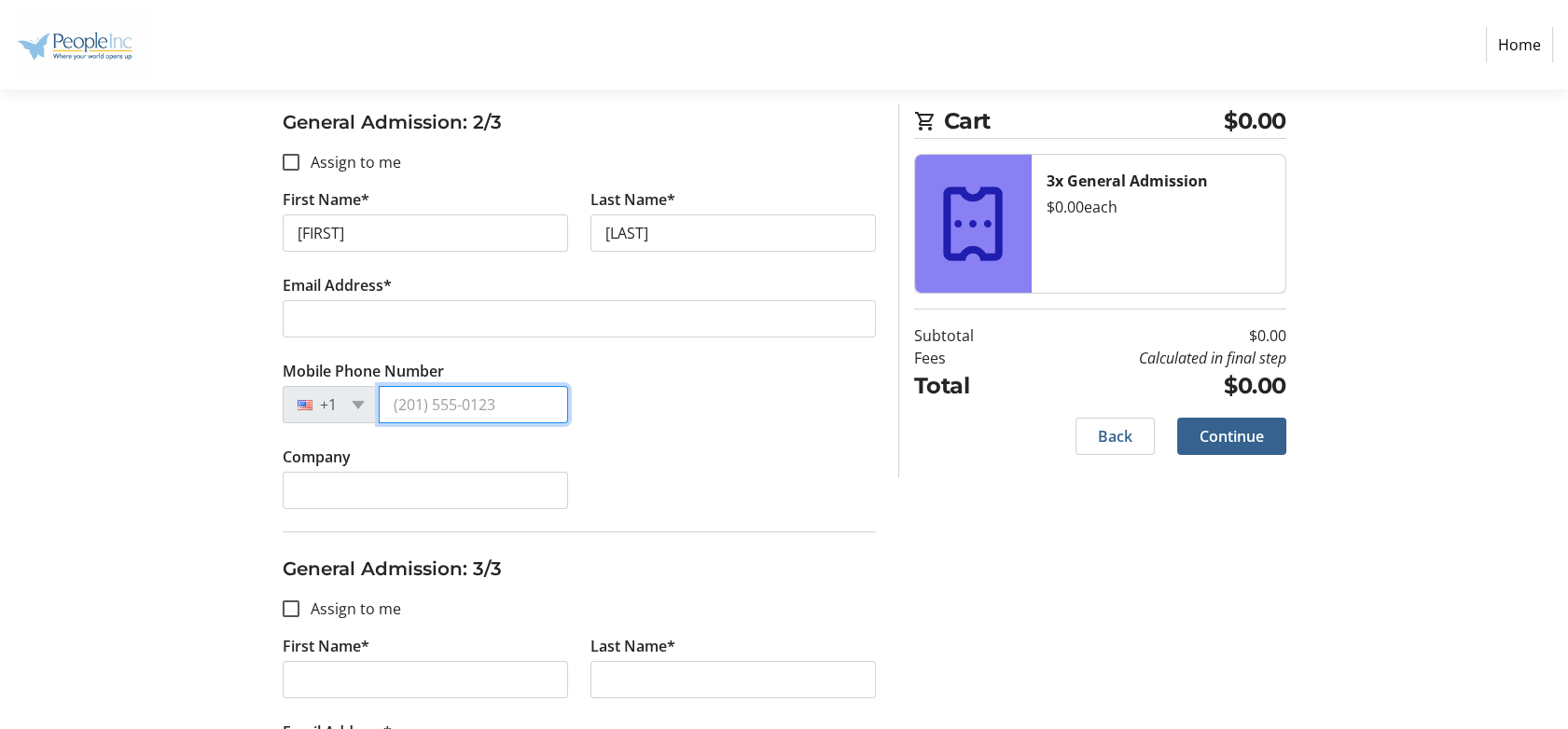 click on "Mobile Phone Number" at bounding box center [473, 405] 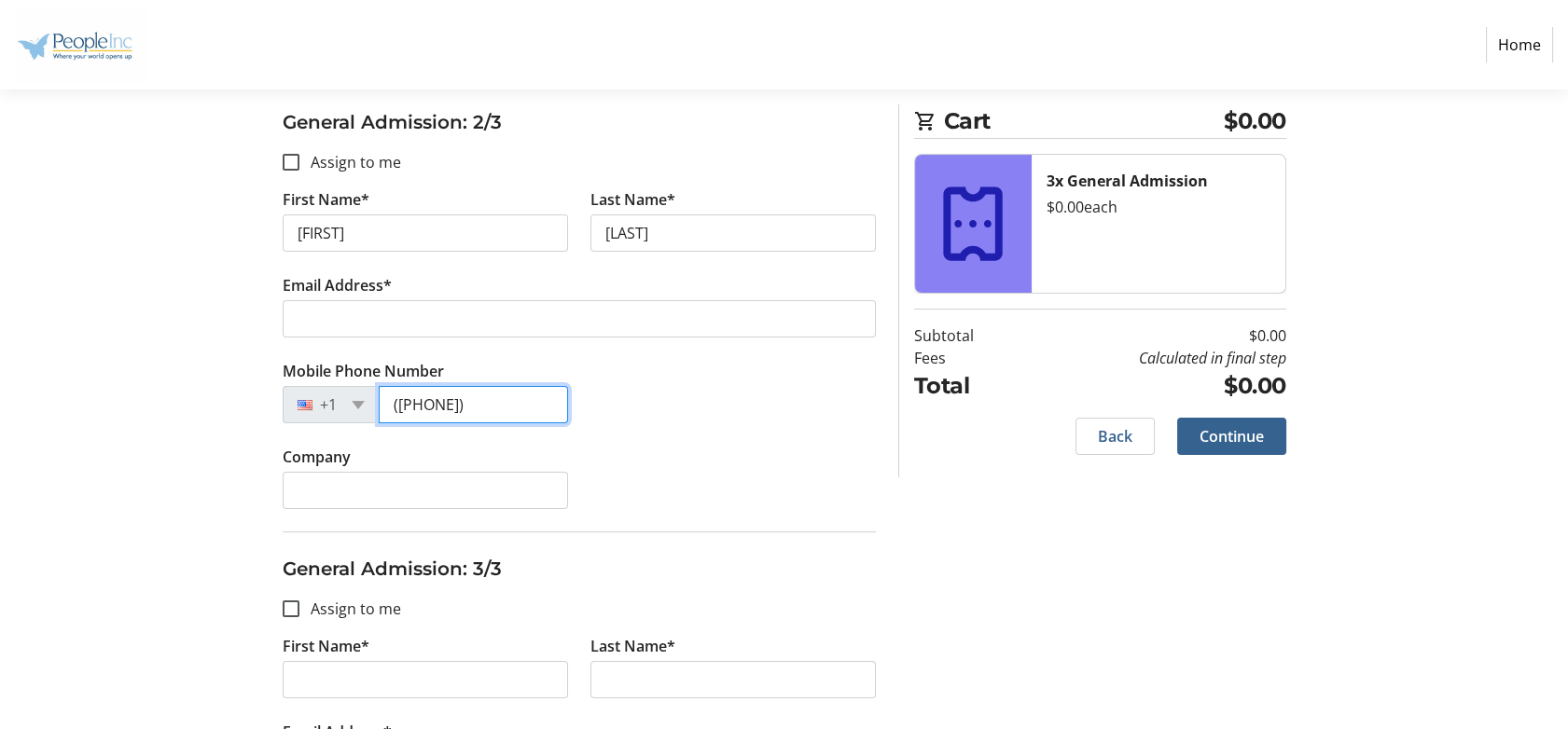type on "([PHONE])" 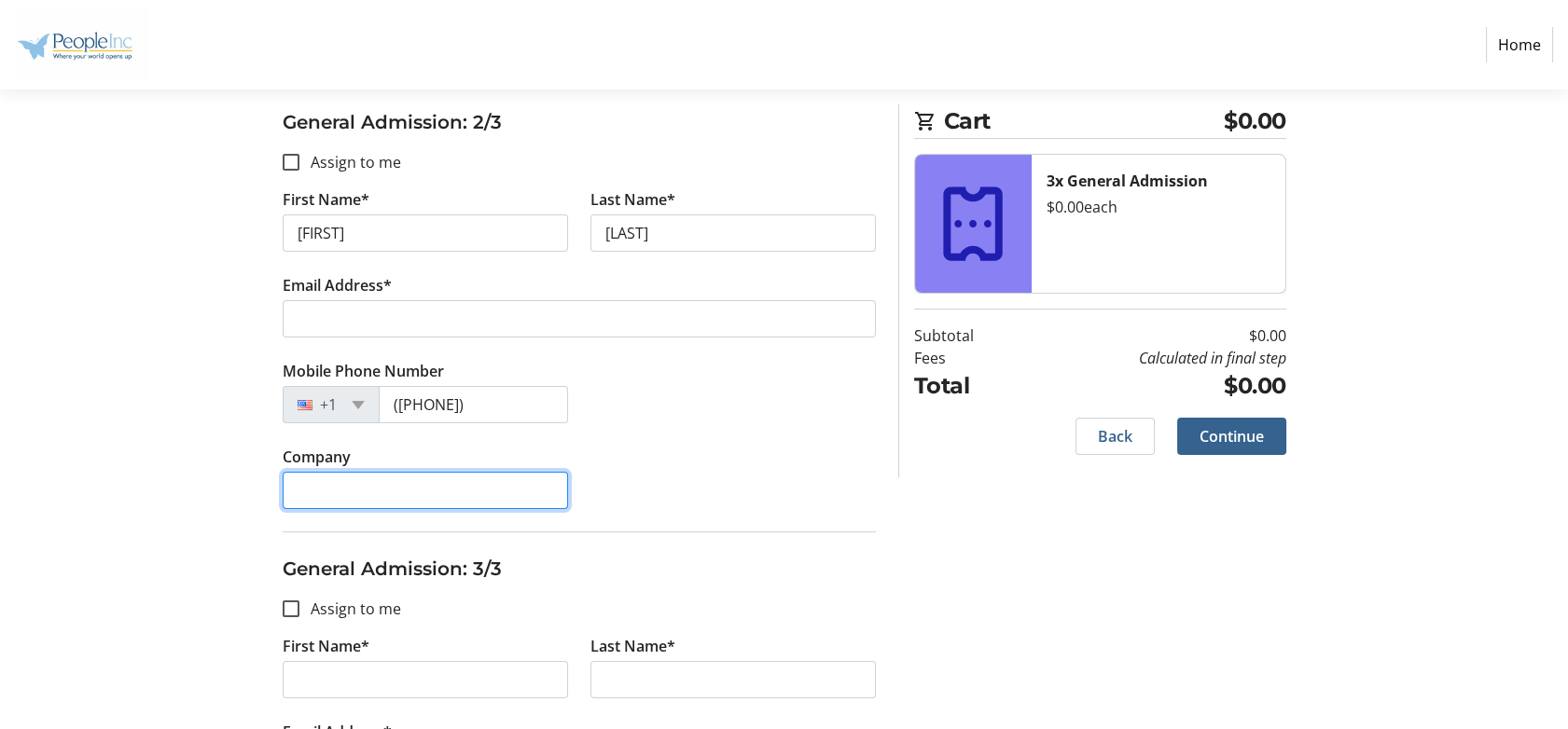 click on "Company" at bounding box center [425, 490] 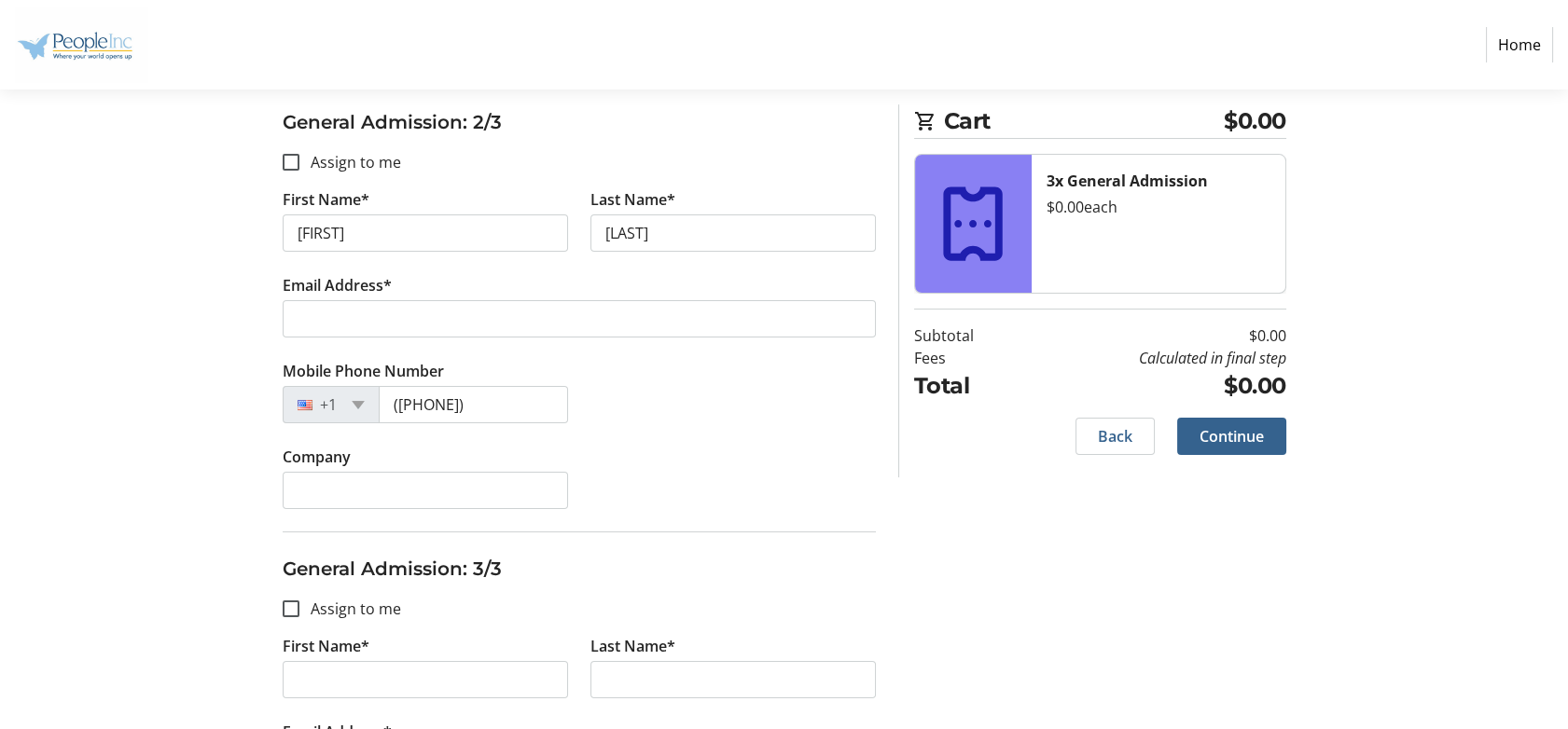 click on "Assign Tickets  Enter details for each attendee so that they receive their ticket directly.  General Admission: 1/3  Assign to me  First Name* [FIRST] Last Name* [LAST] Email Address* [EMAIL] Mobile Phone Number +1 ([PHONE]) Company General Admission: 2/3  Assign to me  First Name* [FIRST] Last Name* [LAST] Email Address* [EMAIL] Mobile Phone Number +1 ([PHONE]) Company General Admission: 3/3  Assign to me  First Name* [FIRST] Last Name* [LAST] Email Address* [EMAIL] Mobile Phone Number +1 ([PHONE]) Company Cart $0.00 3x General Admission  $0.00   each  Subtotal  $0.00  Fees  Calculated in final step  Total  $0.00   Back   Continue" 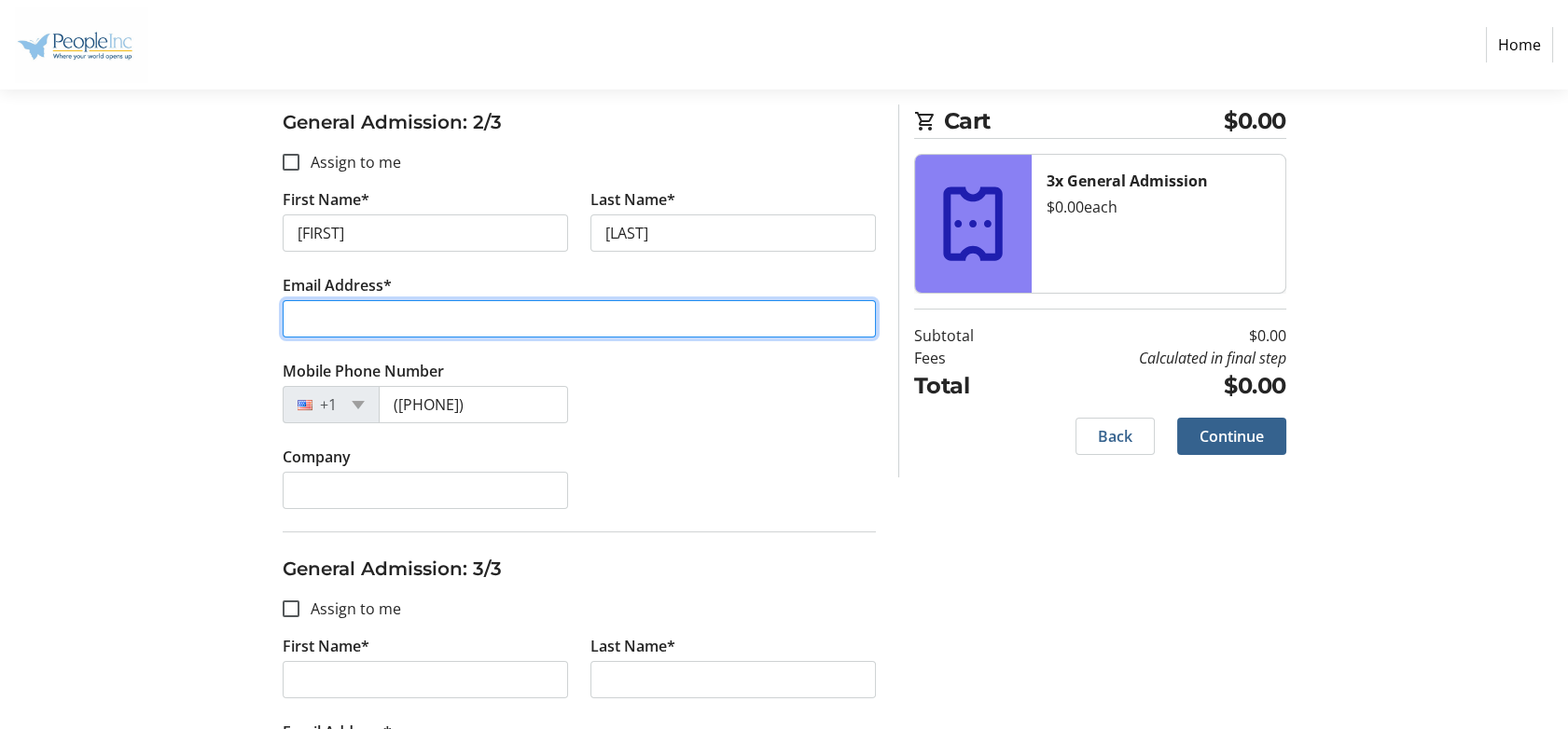 click on "Email Address*" at bounding box center (579, 319) 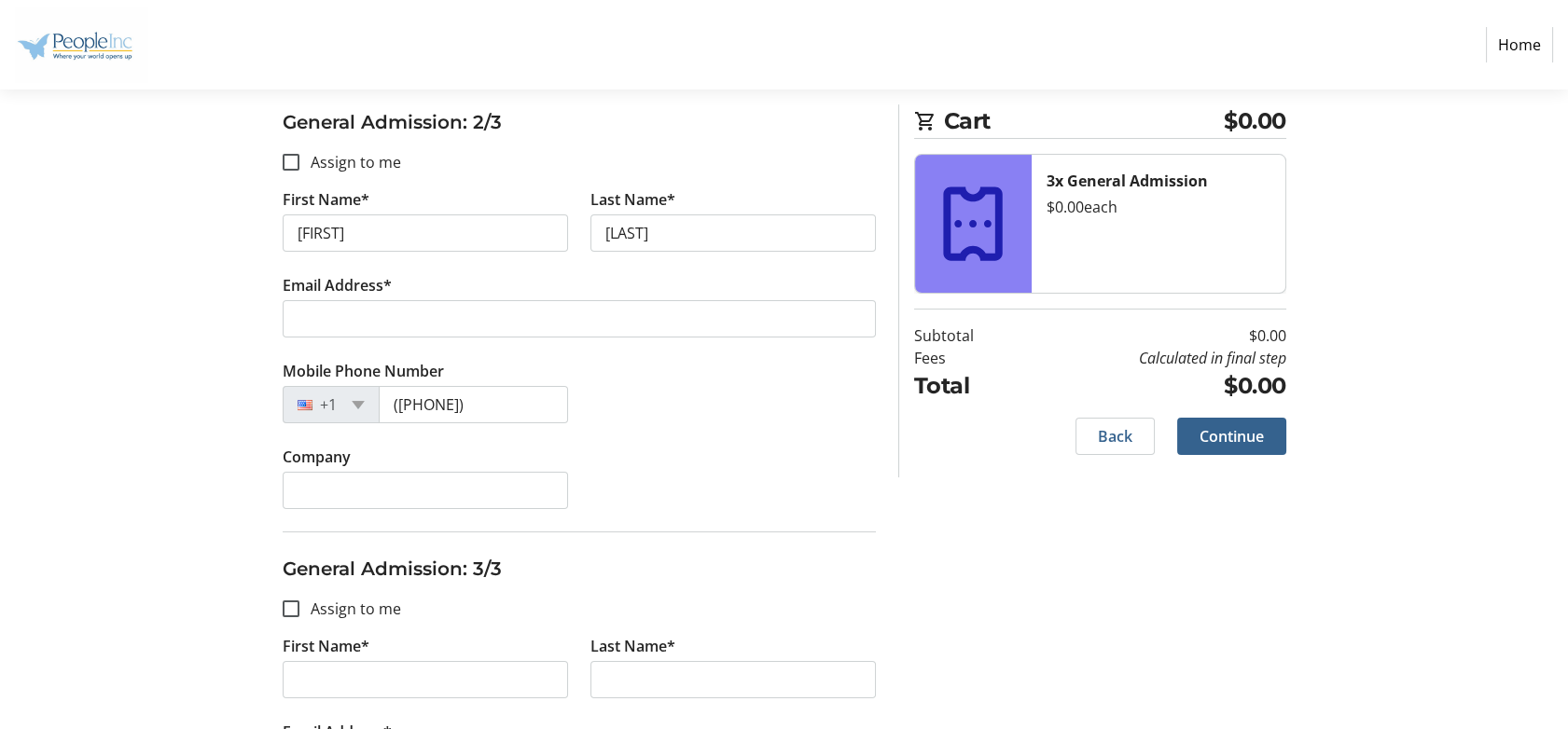 click on "Purchase Step 2 of 5 Cart $0.00 3x General Admission  $0.00   each  Subtotal  $0.00  Fees  Calculated in final step  Total  $0.00   Close  Assign Tickets  Enter details for each attendee so that they receive their ticket directly.  General Admission: 1/3  Assign to me  First Name* [FIRST] Last Name* [LAST] Email Address* [EMAIL] Mobile Phone Number +1 ([PHONE]) Company General Admission: 2/3  Assign to me  First Name* [FIRST] Last Name* [LAST] Email Address* [EMAIL] Mobile Phone Number +1 ([PHONE]) Company General Admission: 3/3  Assign to me  First Name* [FIRST] Last Name* [LAST] Email Address* [EMAIL] Mobile Phone Number +1 ([PHONE]) Company Cart $0.00 3x General Admission  $0.00   each  Subtotal  $0.00  Fees  Calculated in final step  Total  $0.00   Back   Continue   Back   Continue" 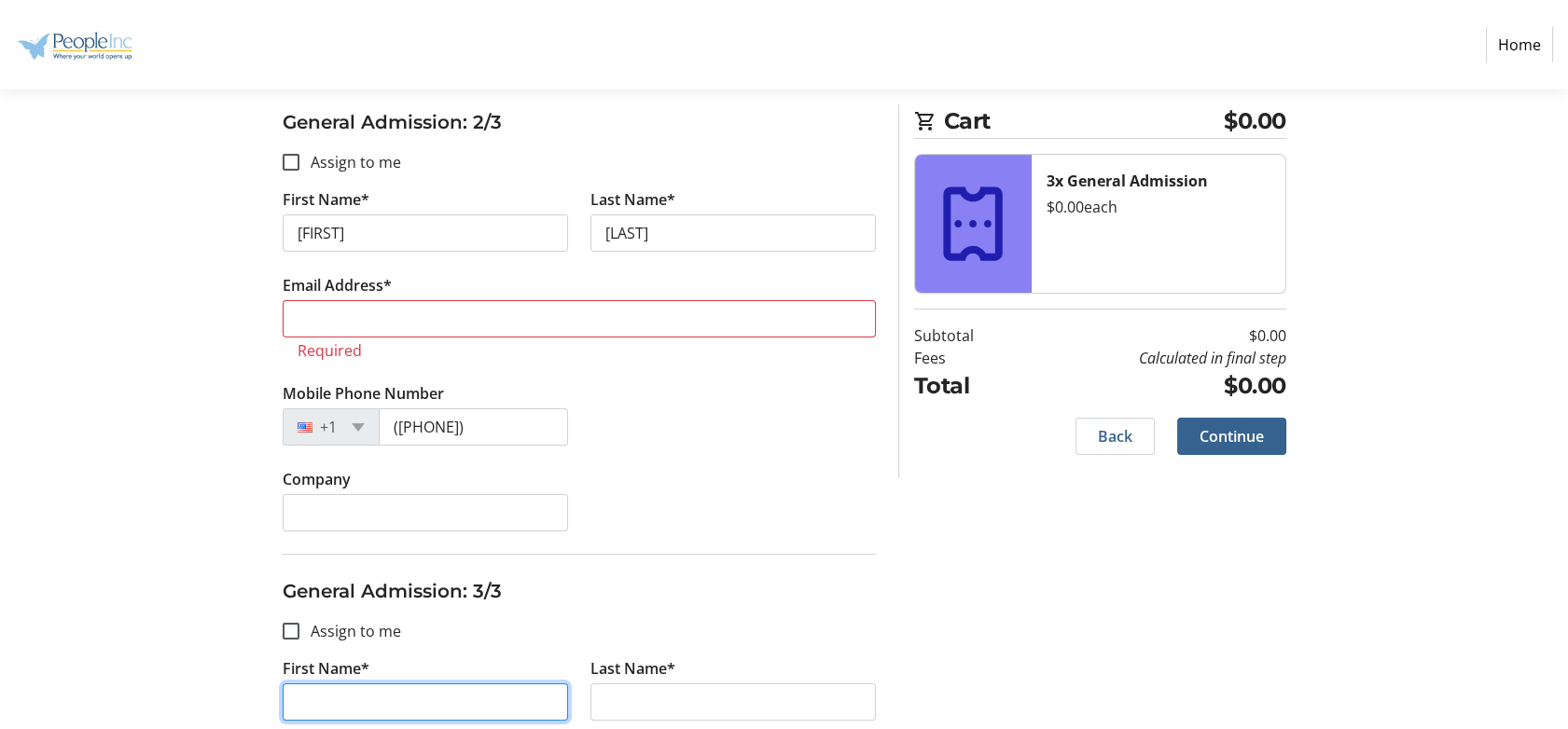 click on "First Name*" at bounding box center [425, 702] 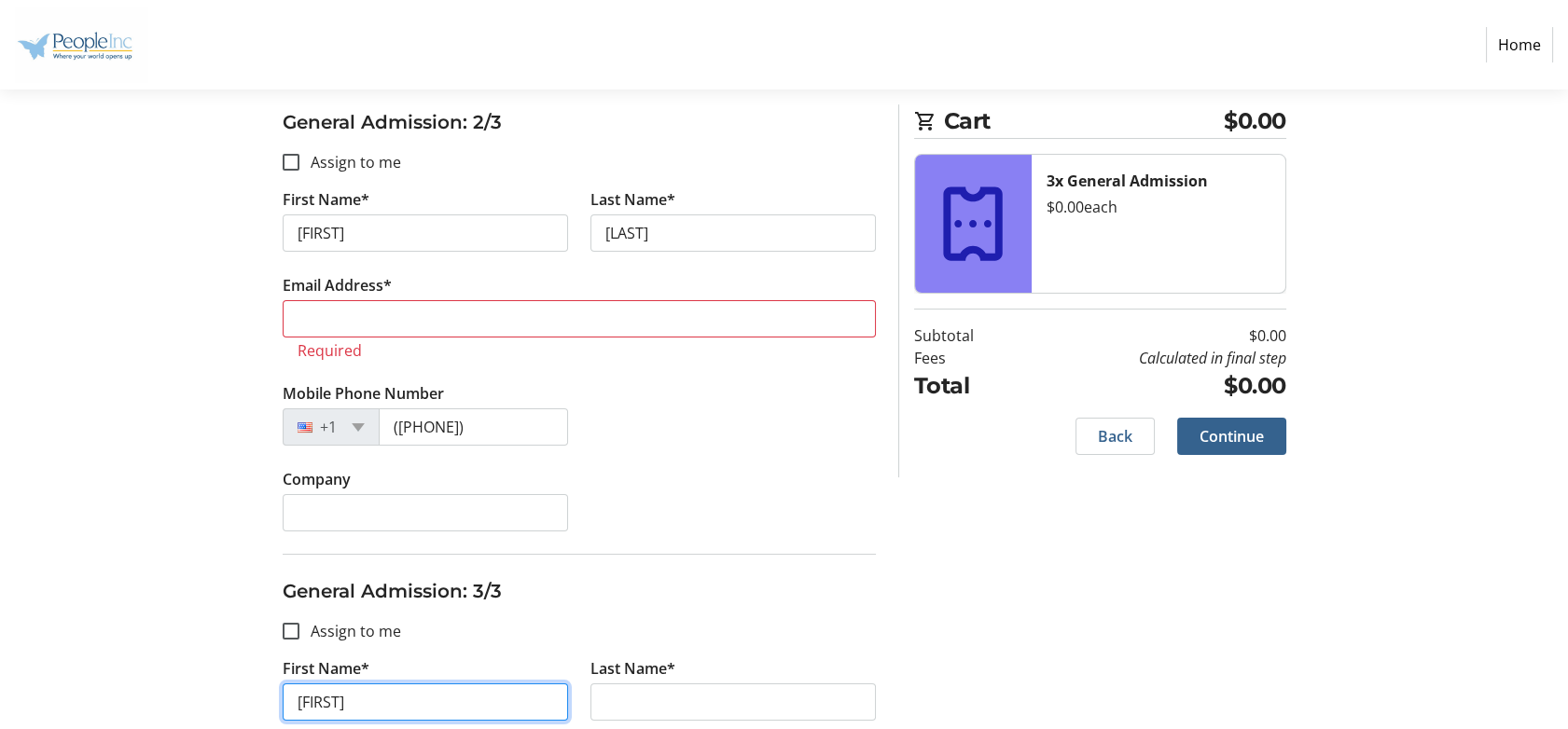 type on "[FIRST]" 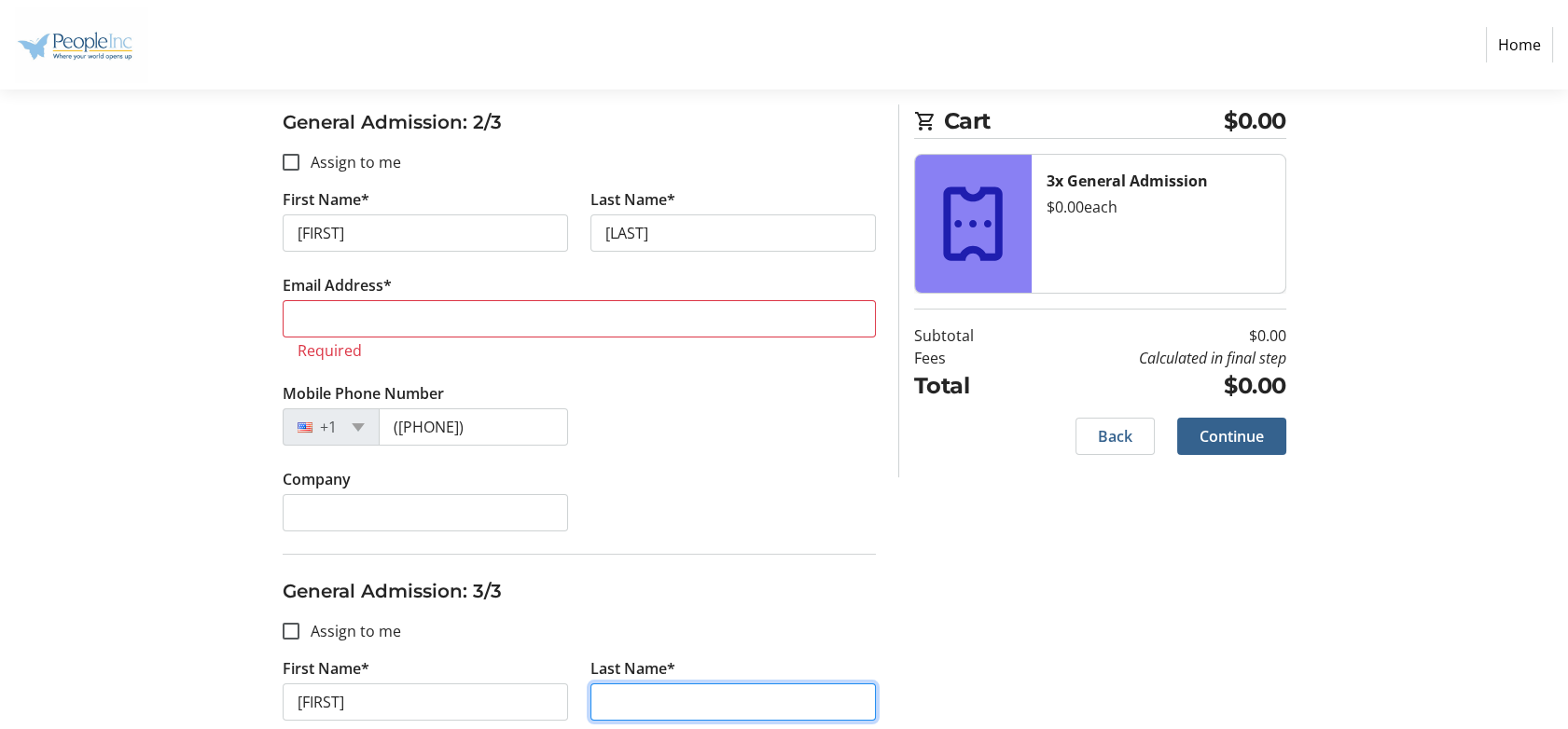 click on "Last Name*" at bounding box center [733, 702] 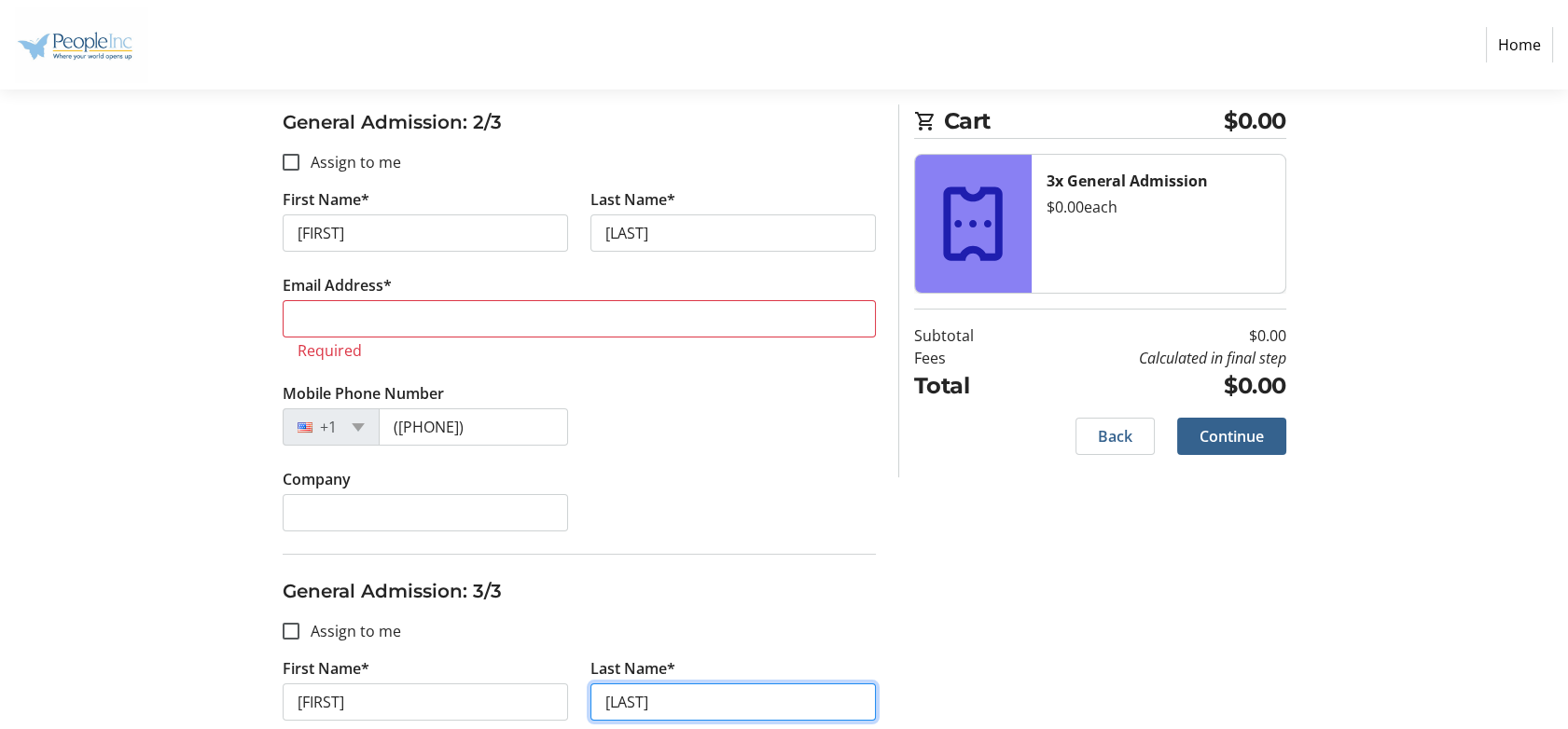 scroll, scrollTop: 844, scrollLeft: 0, axis: vertical 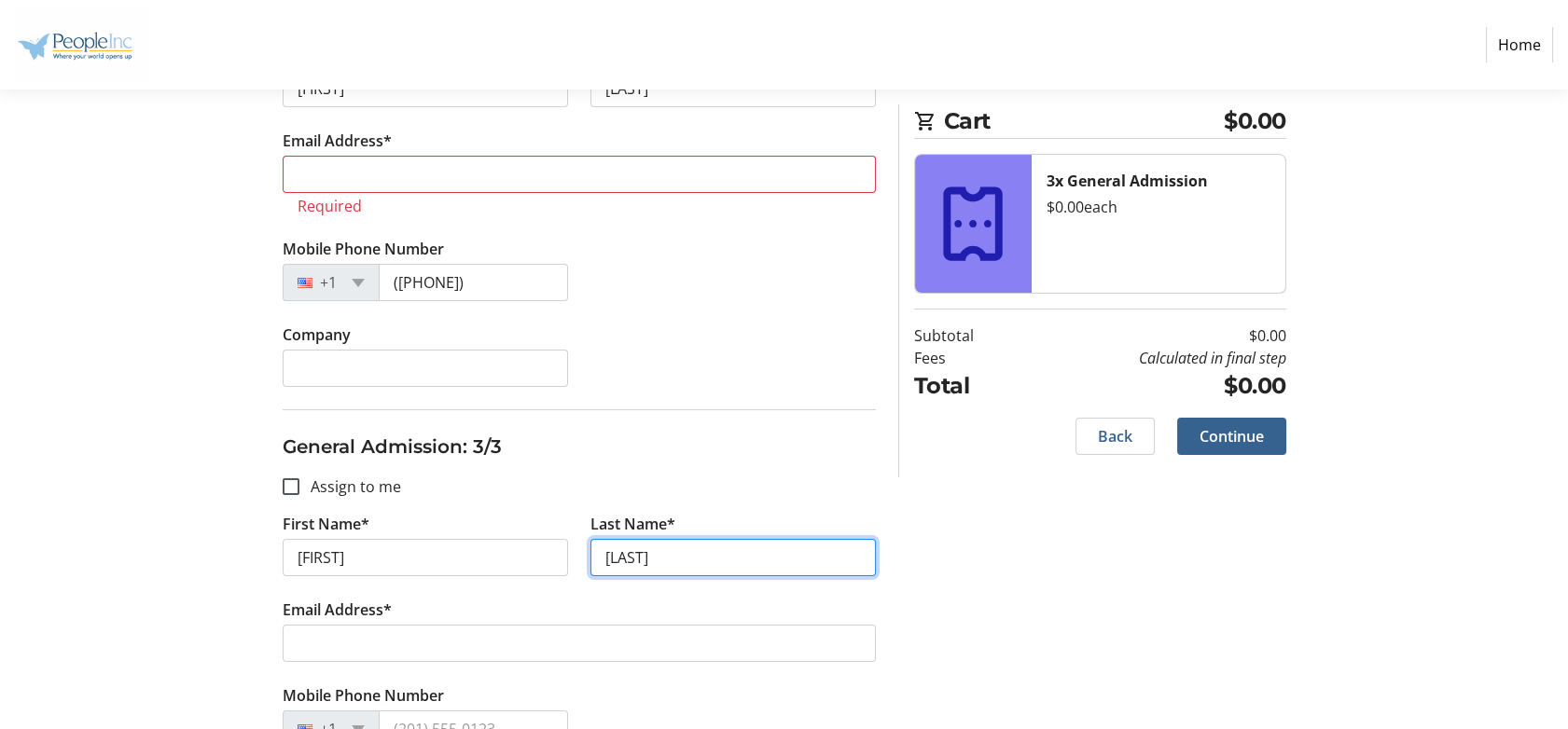 type on "[LAST]" 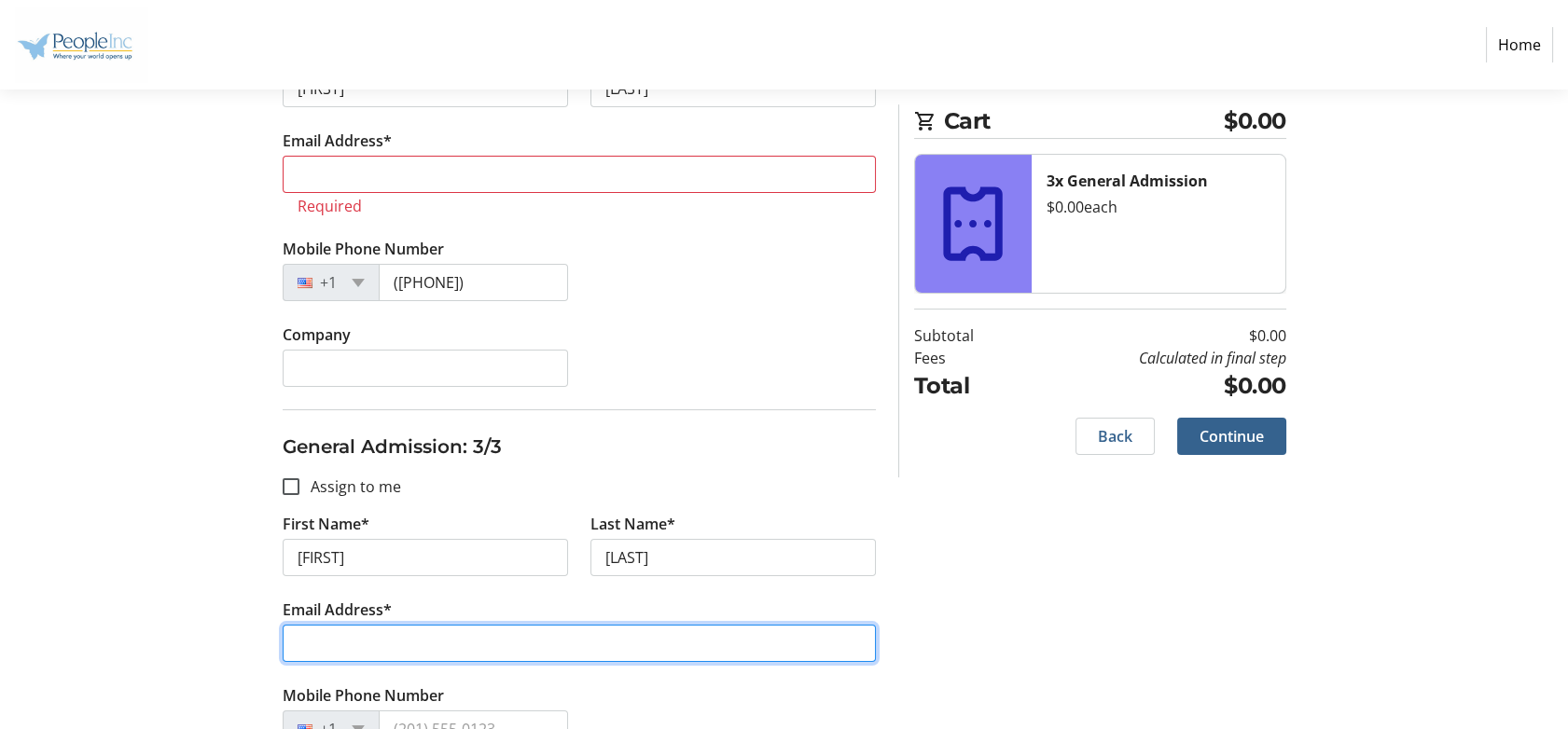 drag, startPoint x: 1582, startPoint y: 505, endPoint x: 501, endPoint y: 629, distance: 1088.0887 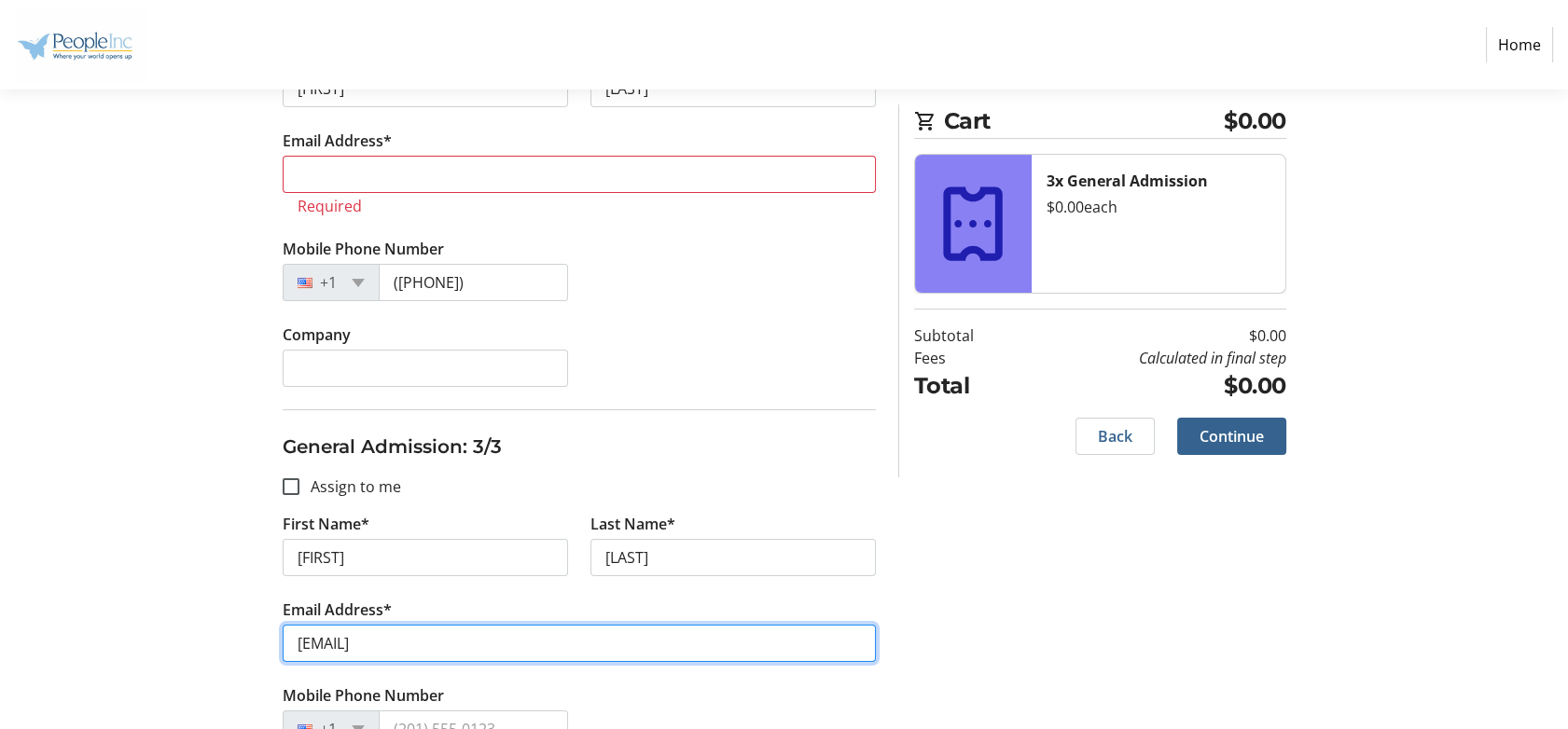 type on "[EMAIL]" 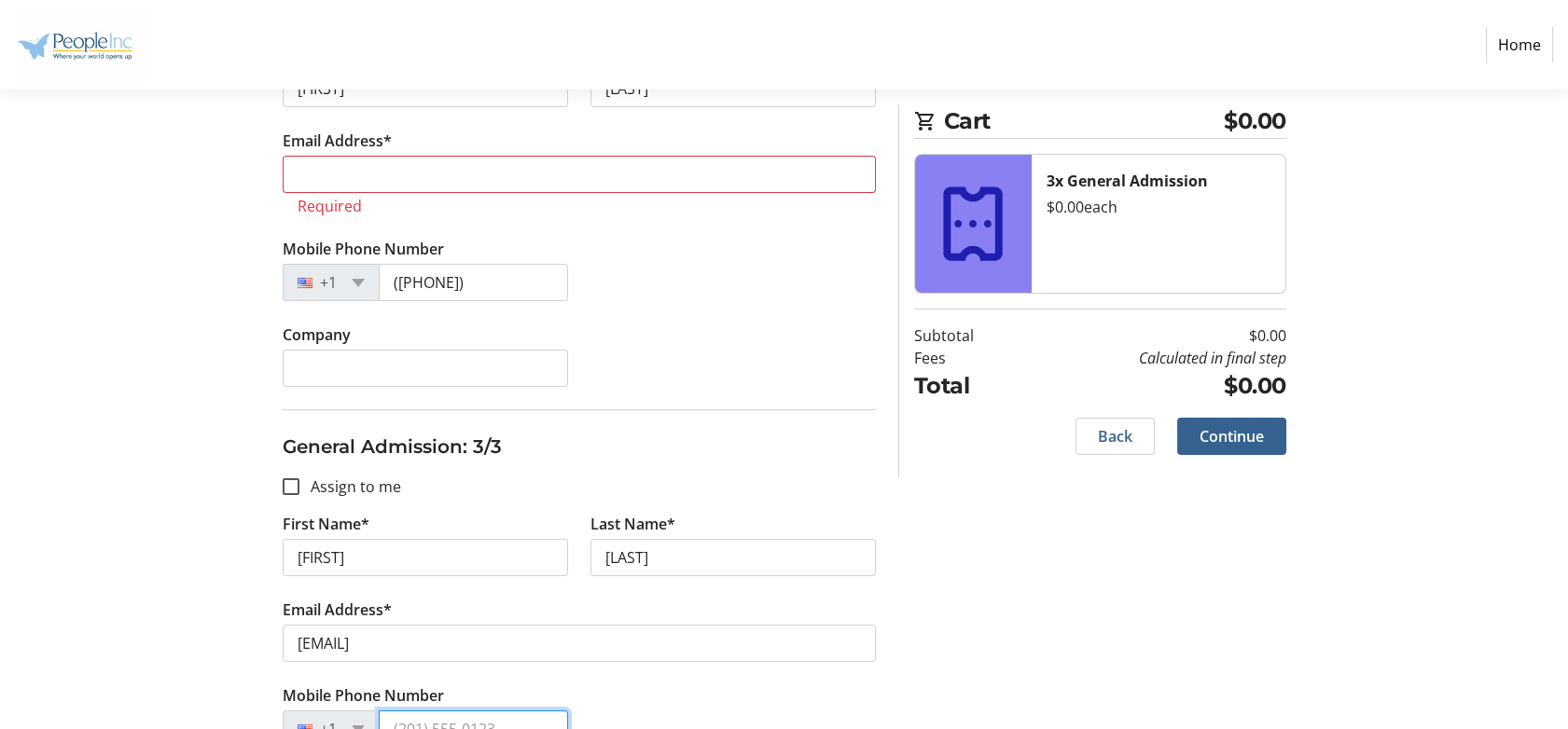 click on "Mobile Phone Number" at bounding box center (473, 729) 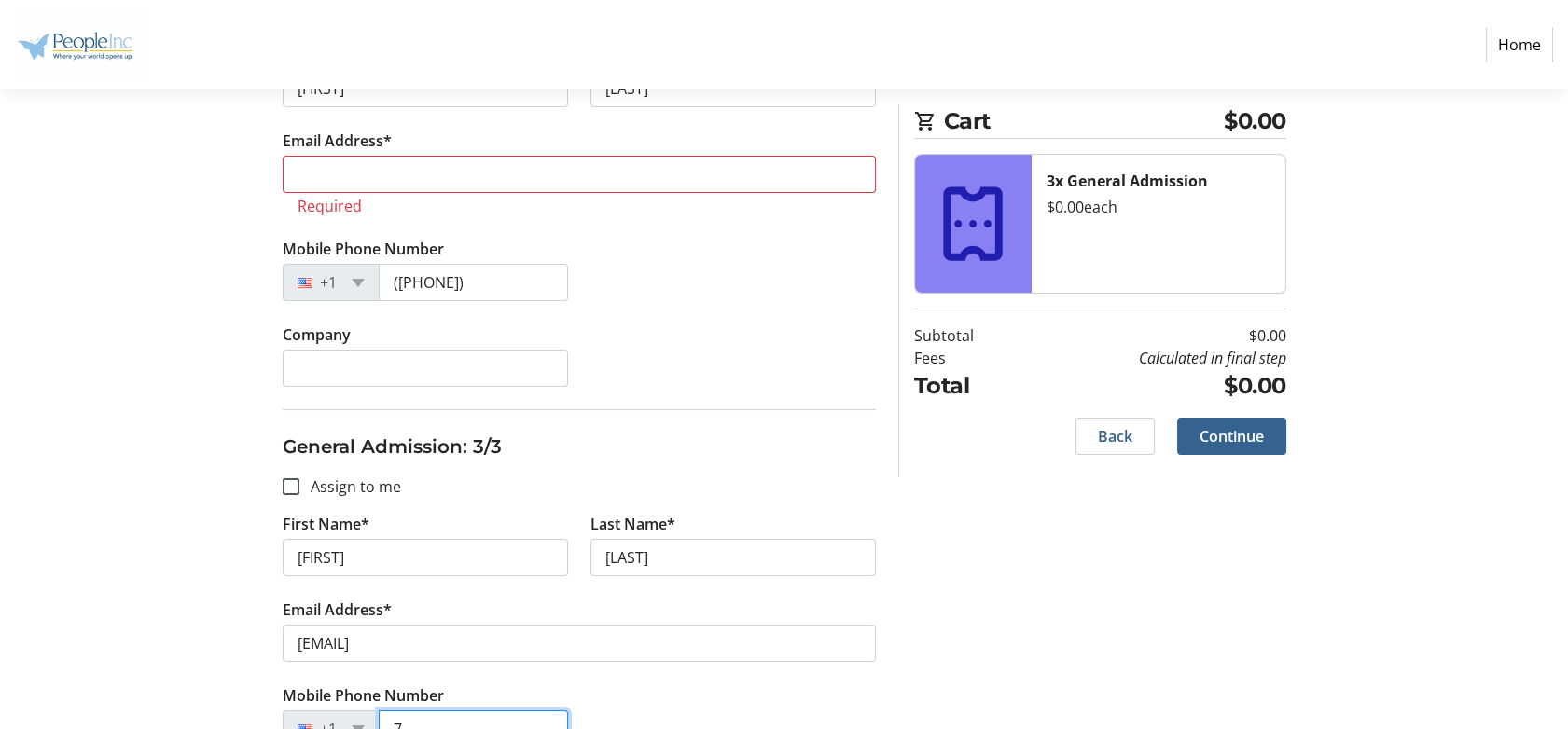 scroll, scrollTop: 850, scrollLeft: 0, axis: vertical 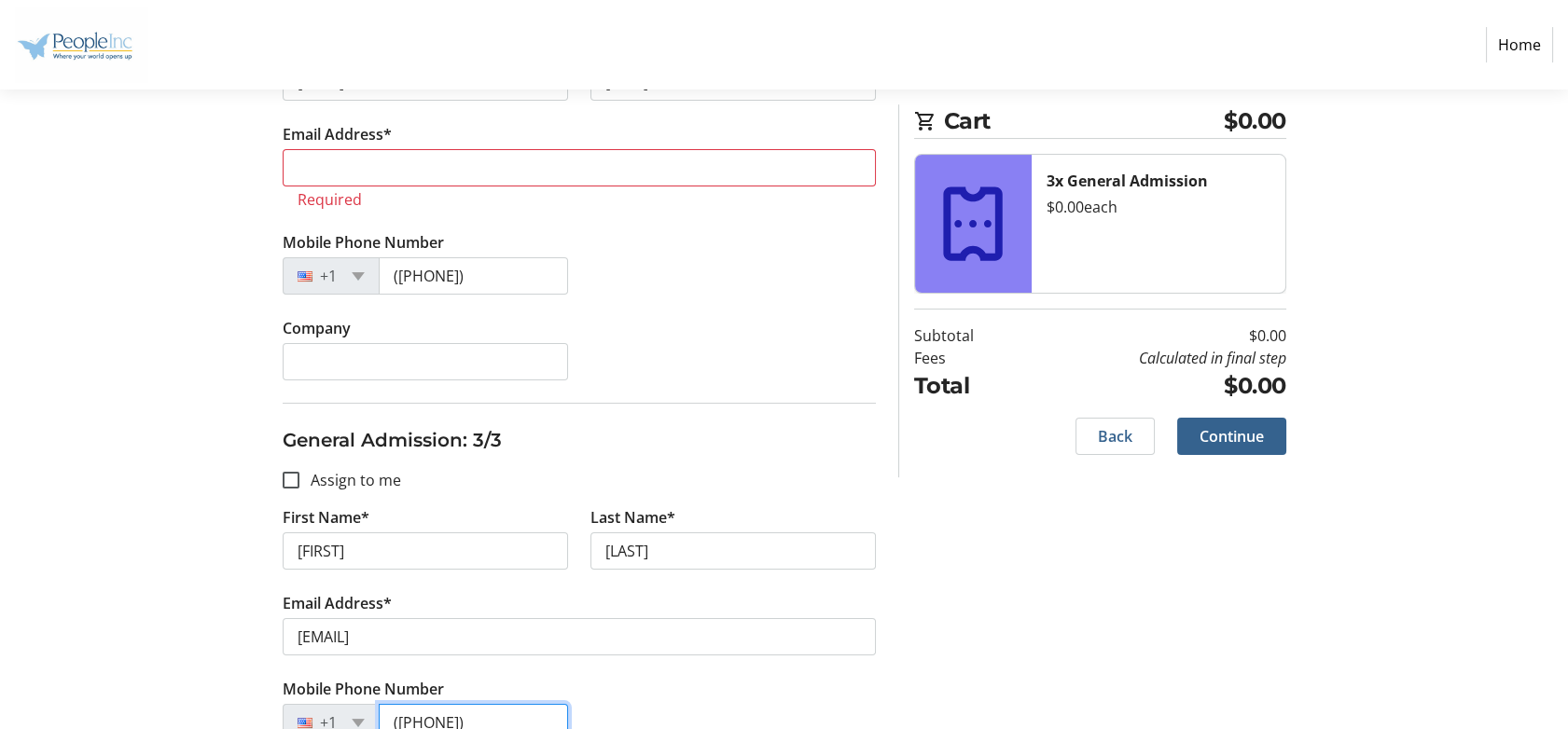 type on "([PHONE])" 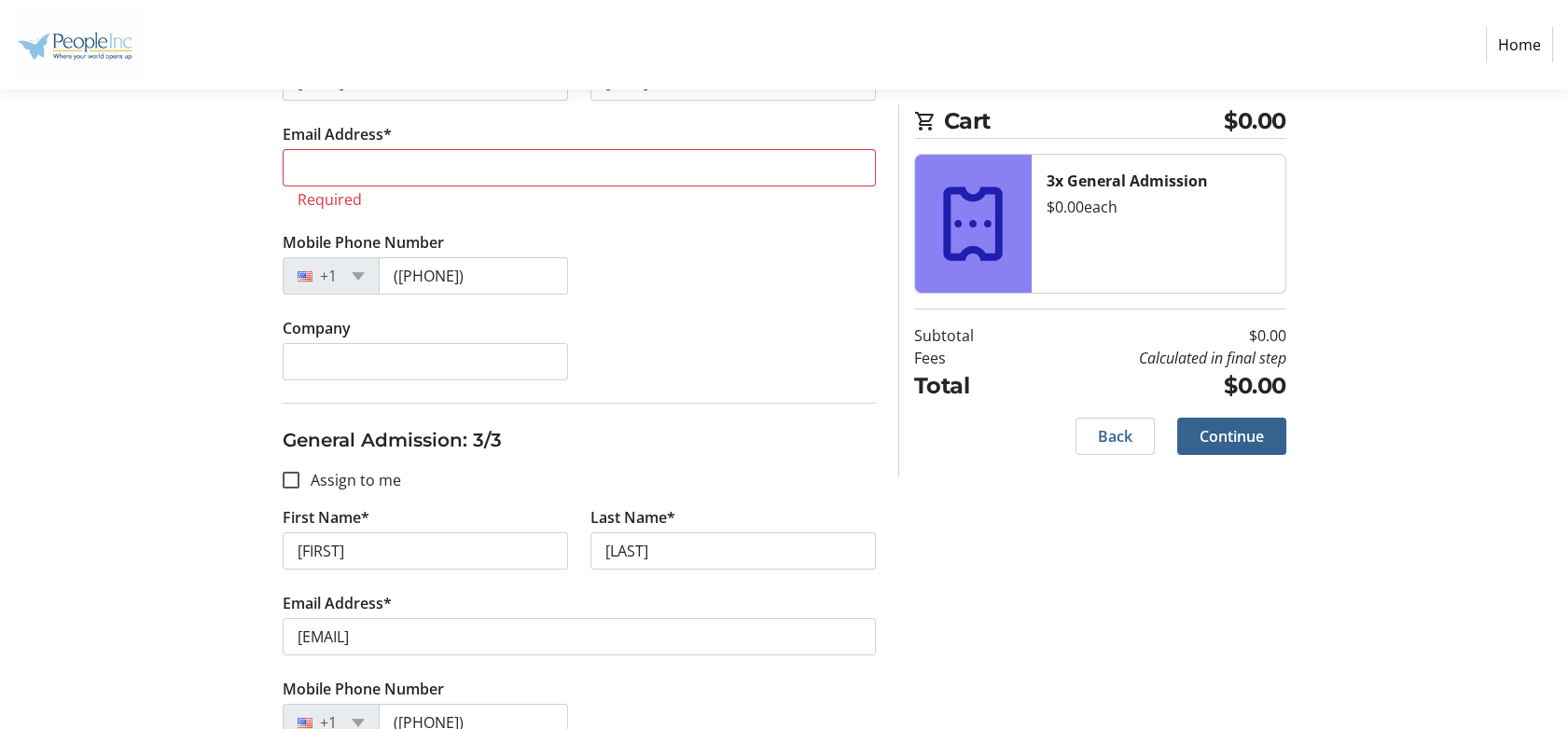 click on "Purchase Step 2 of 5 Cart $0.00 3x General Admission  $0.00   each  Subtotal  $0.00  Fees  Calculated in final step  Total  $0.00   Close  Assign Tickets  Enter details for each attendee so that they receive their ticket directly.  General Admission: 1/3  Assign to me  First Name* [FIRST] Last Name* [LAST] Email Address* [EMAIL] Mobile Phone Number +1 ([PHONE]) Company General Admission: 2/3  Assign to me  First Name* [FIRST] Last Name* [LAST] Email Address*  Required  Mobile Phone Number +1 ([PHONE]) Company General Admission: 3/3  Assign to me  First Name* [FIRST] Last Name* [LAST] Email Address* [EMAIL] Mobile Phone Number +1 ([PHONE]) Company Cart $0.00 3x General Admission  $0.00   each  Subtotal  $0.00  Fees  Calculated in final step  Total  $0.00   Back   Continue   Back   Continue" 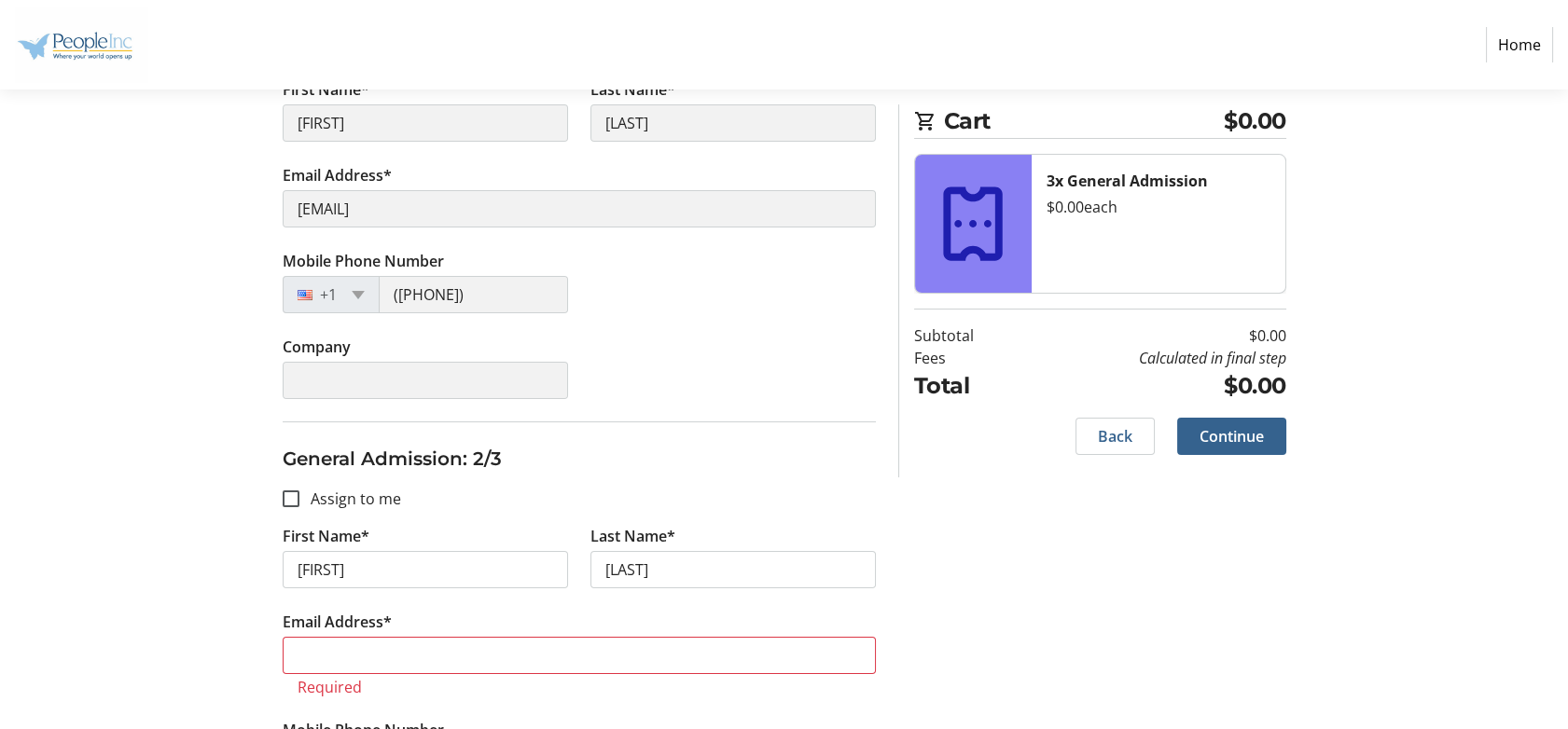 scroll, scrollTop: 429, scrollLeft: 0, axis: vertical 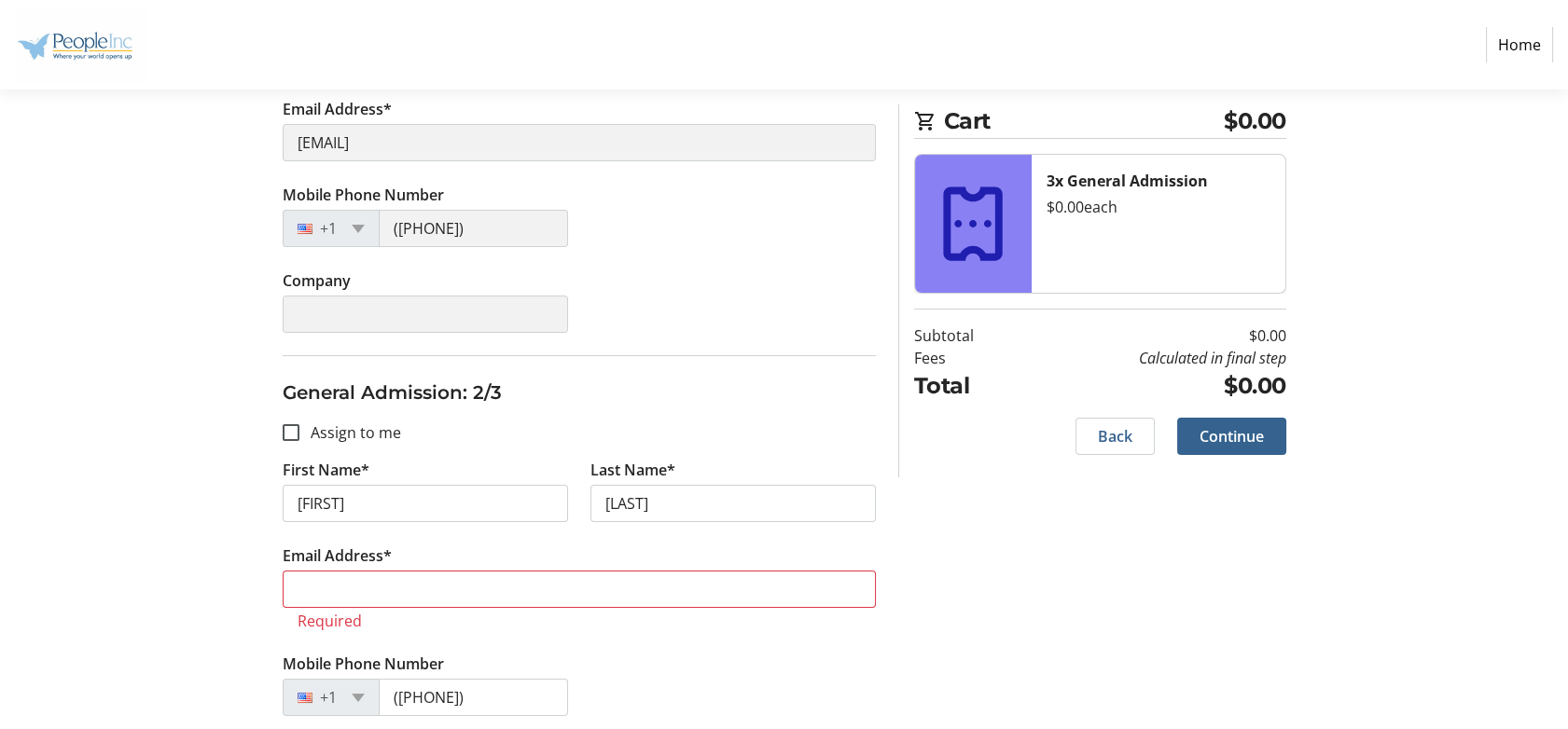 click on "Purchase Step 2 of 5 Cart $0.00 3x General Admission  $0.00   each  Subtotal  $0.00  Fees  Calculated in final step  Total  $0.00   Close  Assign Tickets  Enter details for each attendee so that they receive their ticket directly.  General Admission: 1/3  Assign to me  First Name* [FIRST] Last Name* [LAST] Email Address* [EMAIL] Mobile Phone Number +1 ([PHONE]) Company General Admission: 2/3  Assign to me  First Name* [FIRST] Last Name* [LAST] Email Address*  Required  Mobile Phone Number +1 ([PHONE]) Company General Admission: 3/3  Assign to me  First Name* [FIRST] Last Name* [LAST] Email Address* [EMAIL] Mobile Phone Number +1 ([PHONE]) Company Cart $0.00 3x General Admission  $0.00   each  Subtotal  $0.00  Fees  Calculated in final step  Total  $0.00   Back   Continue   Back   Continue" 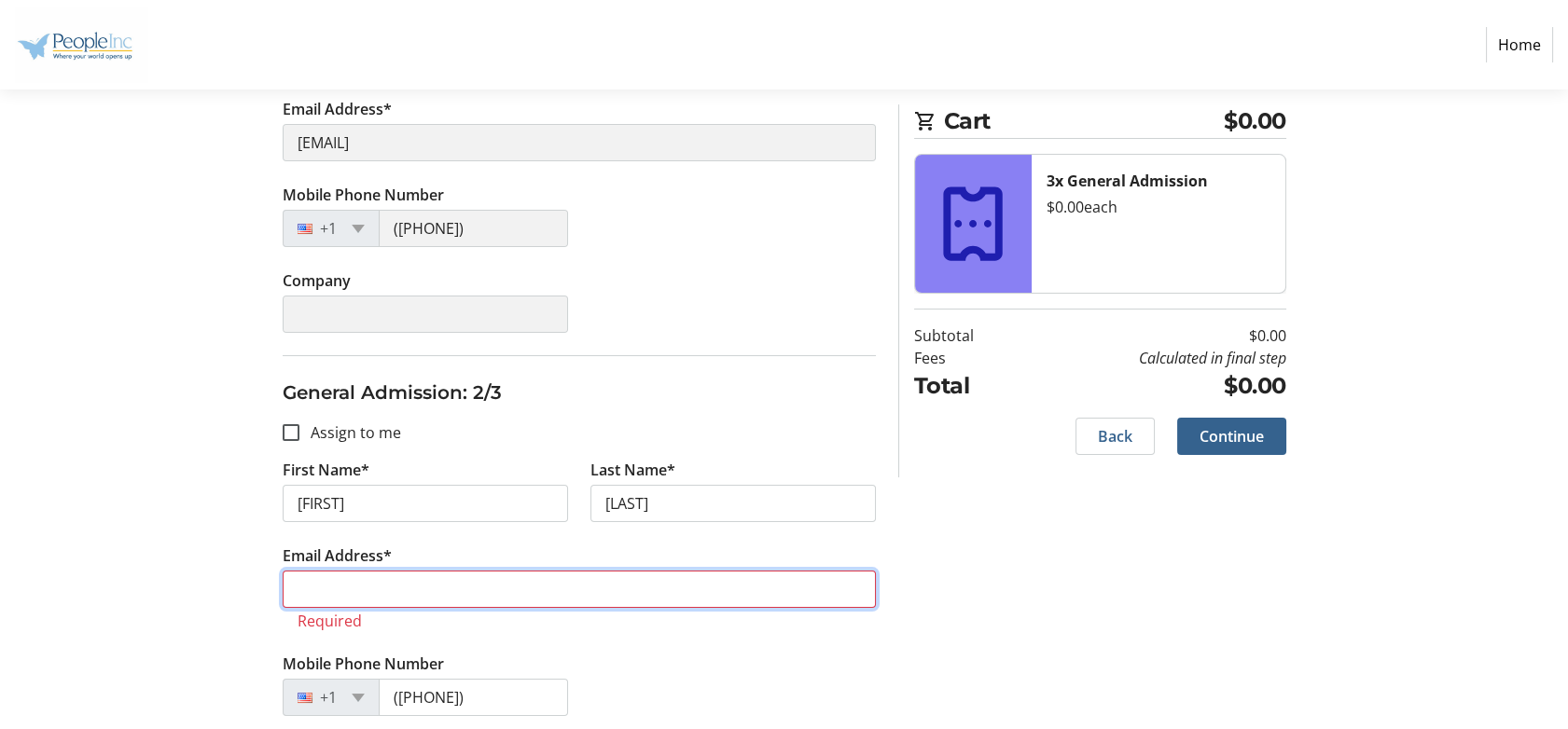 click on "Email Address*" at bounding box center [579, 589] 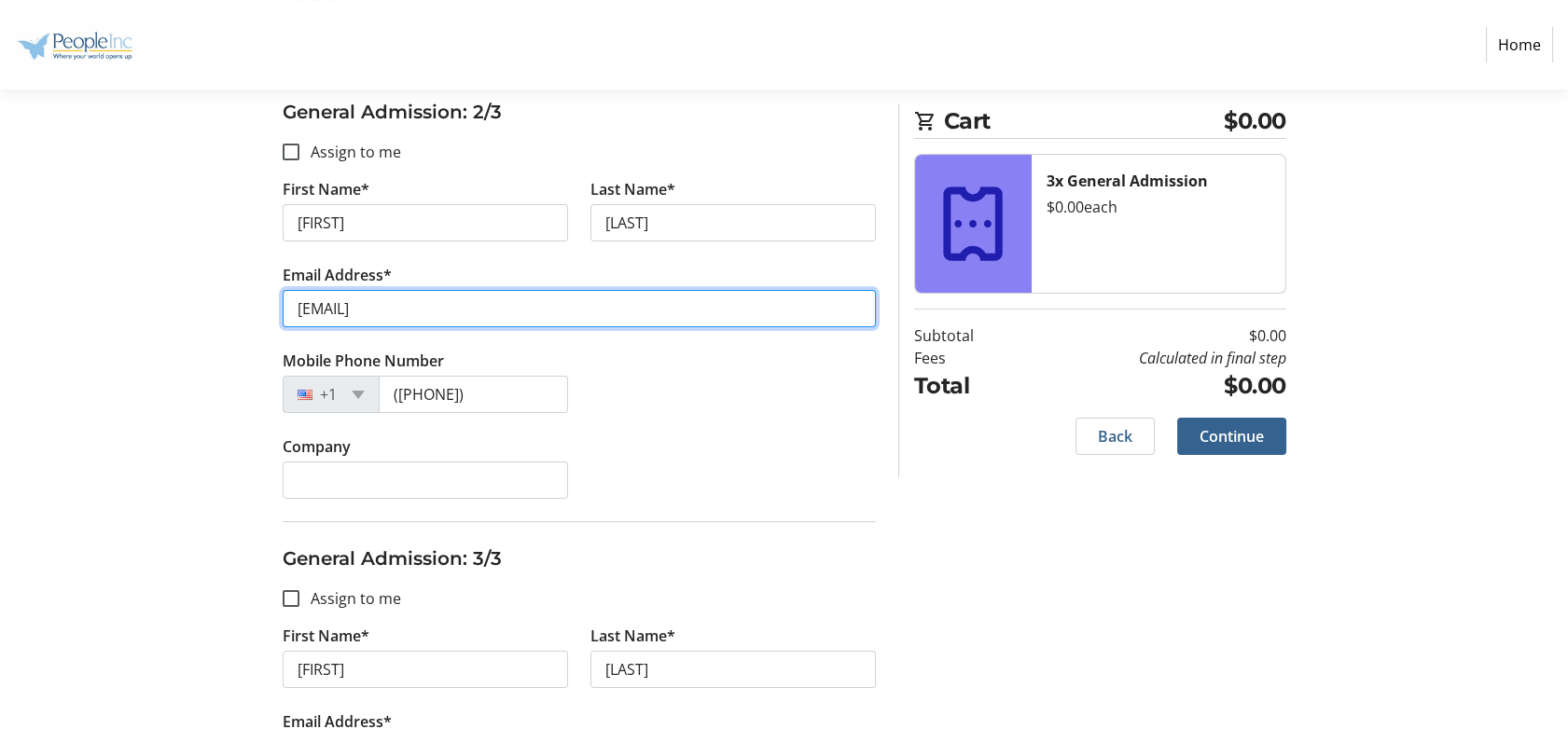 scroll, scrollTop: 945, scrollLeft: 0, axis: vertical 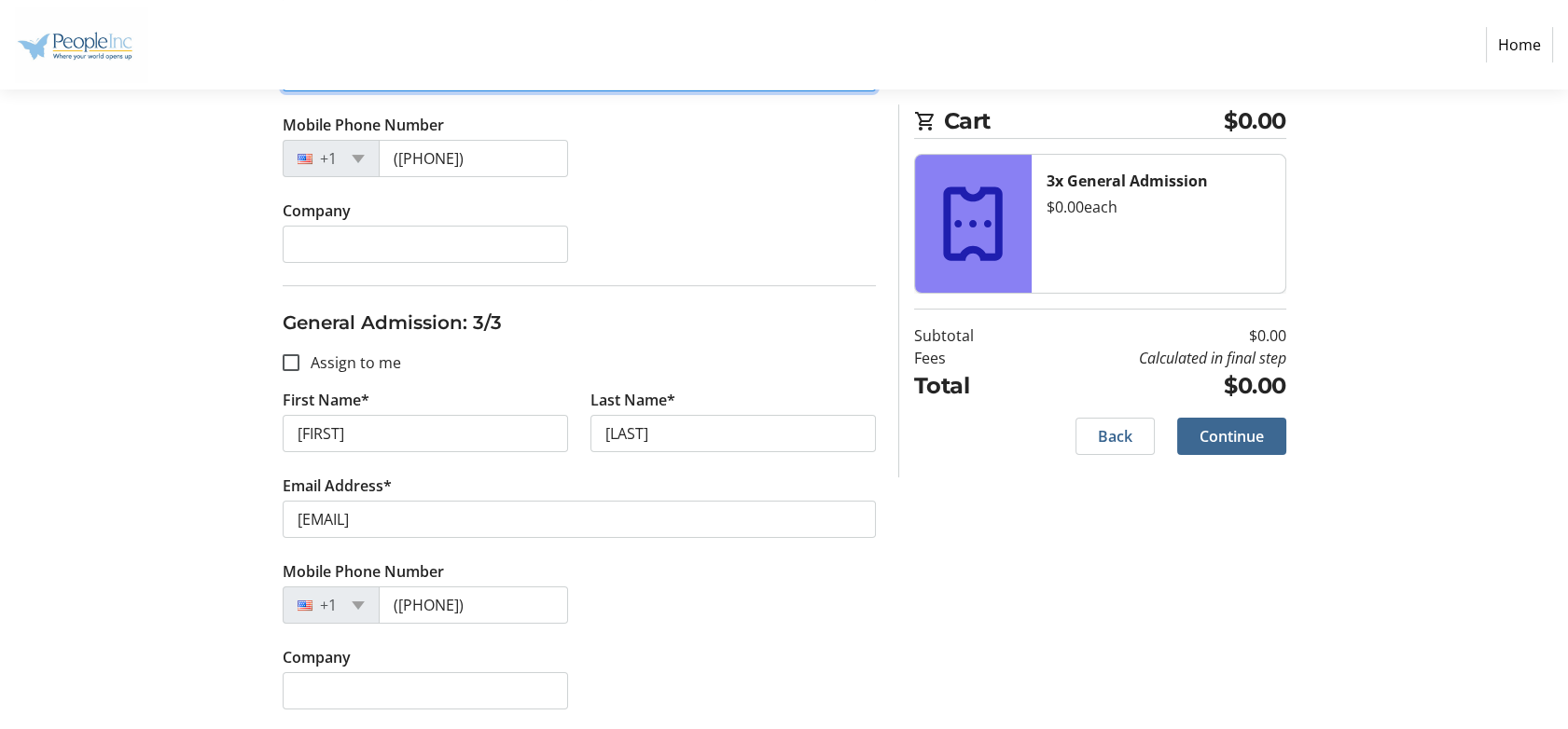 type on "[EMAIL]" 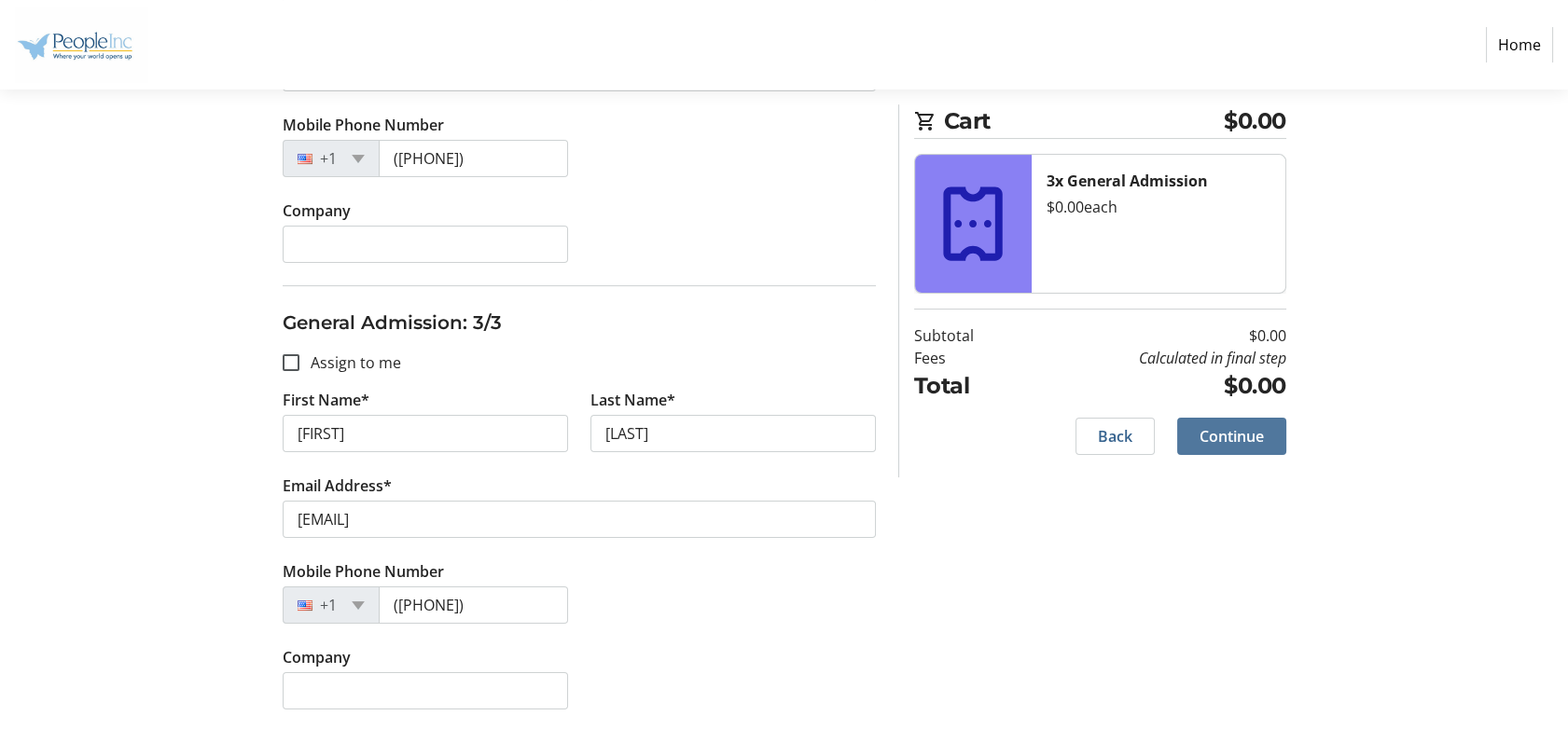 click on "Continue" 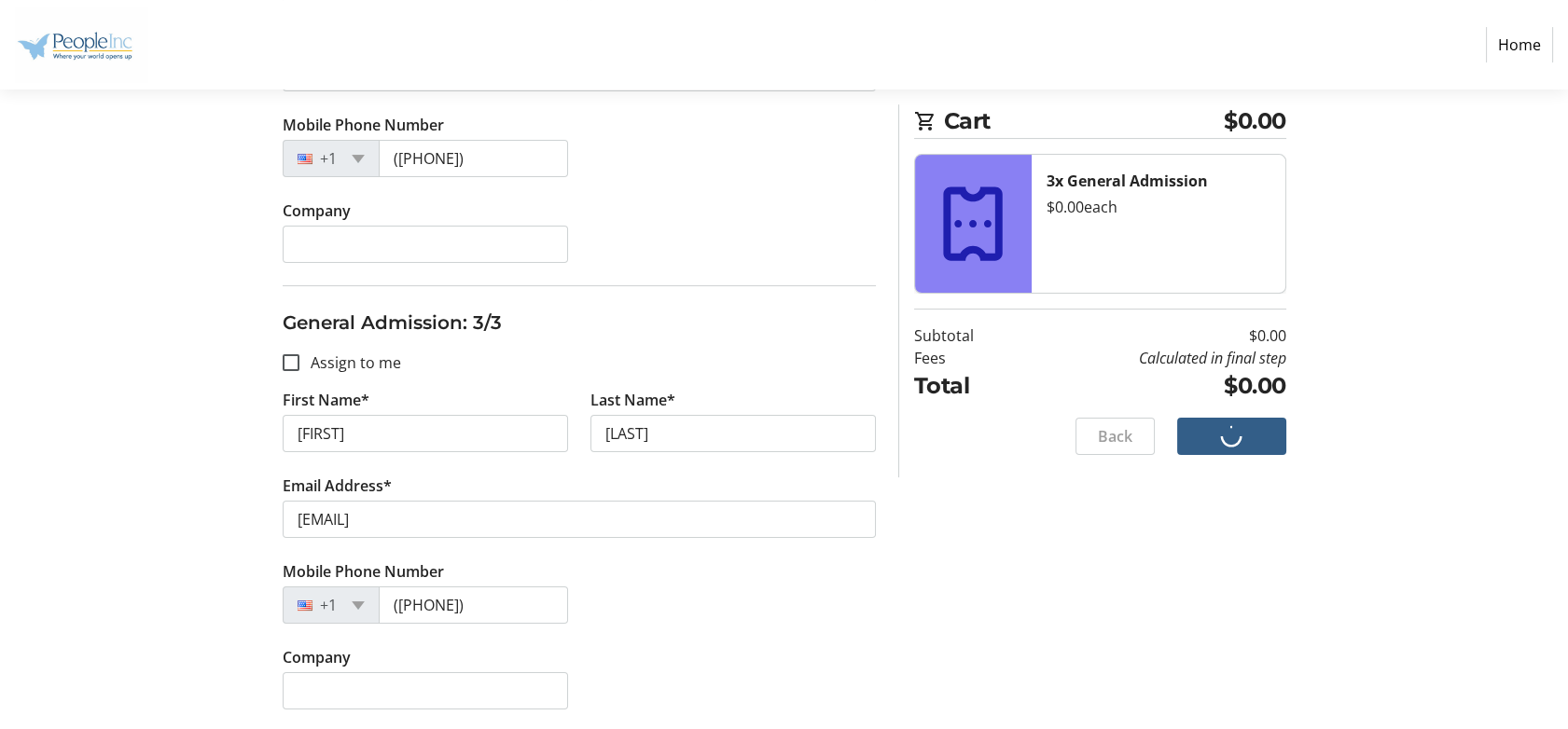scroll, scrollTop: 0, scrollLeft: 0, axis: both 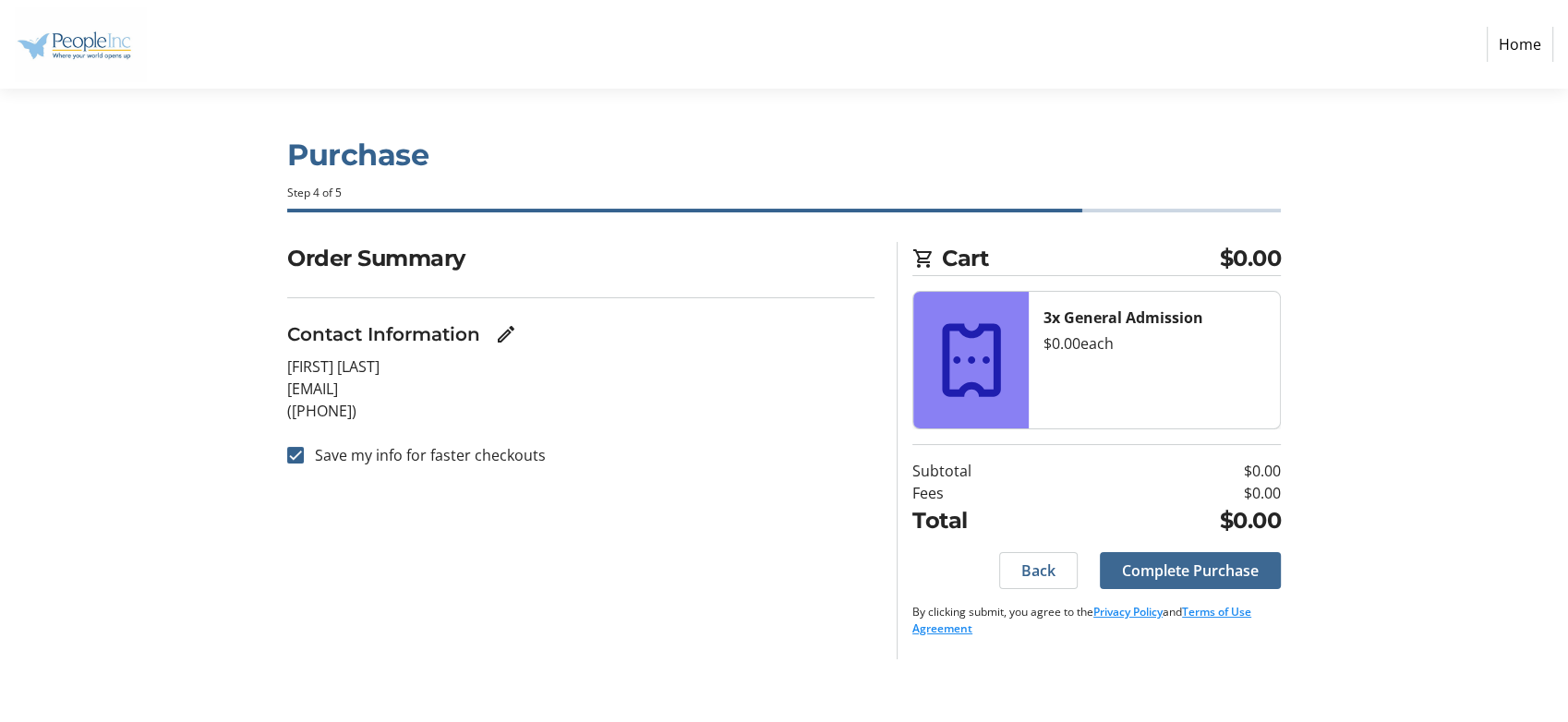 click on "Complete Purchase" 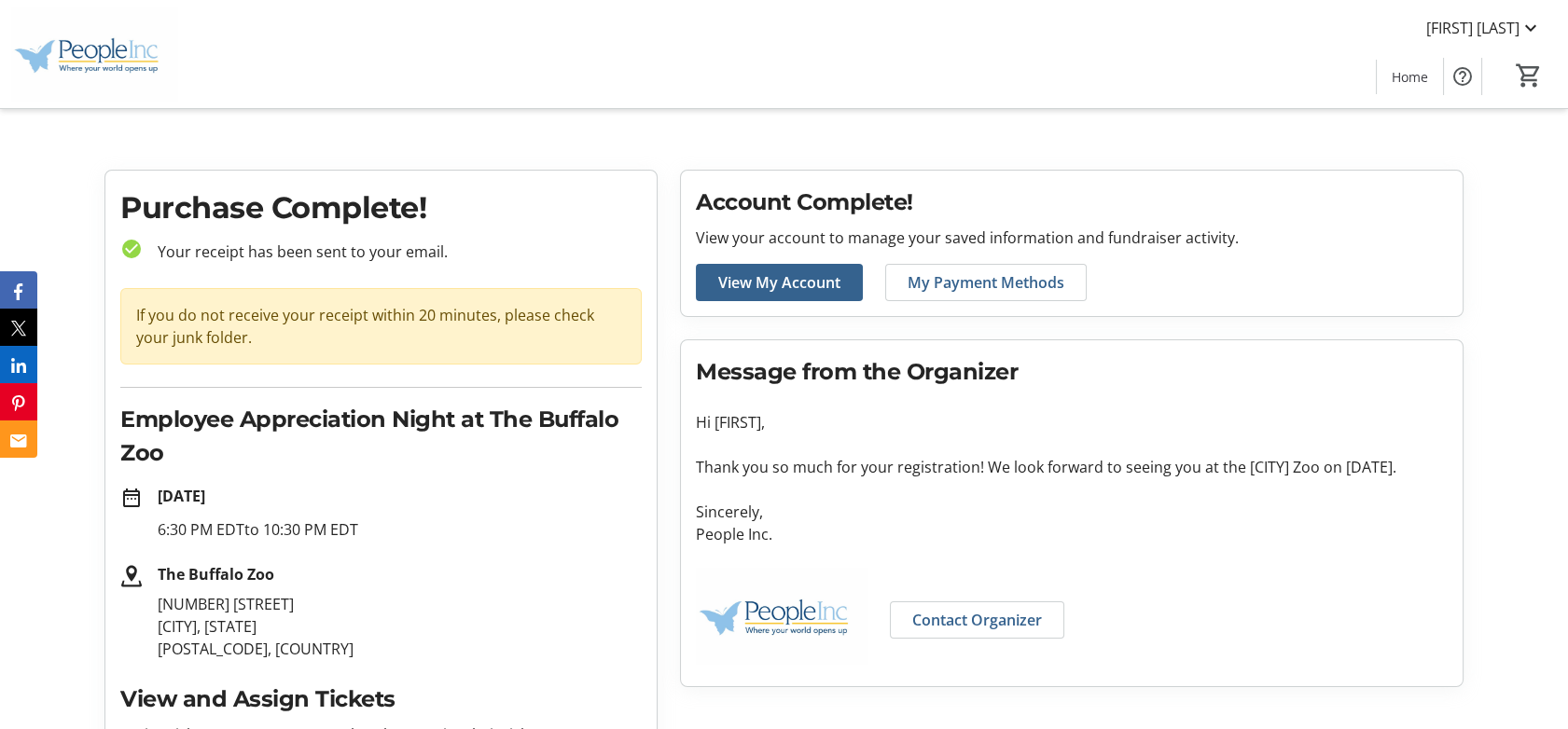 click on "[FIRST] [LAST]  Home 0" 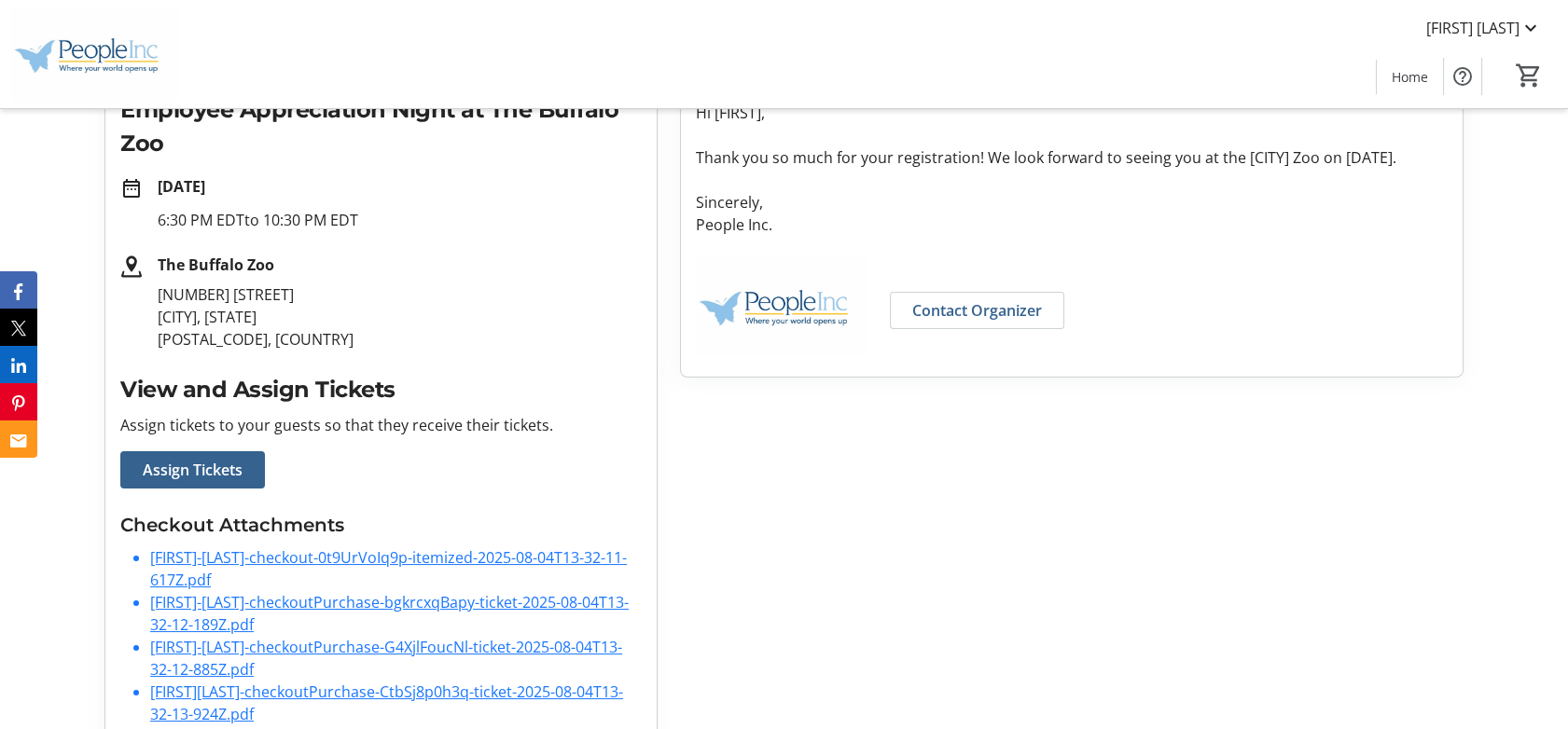 scroll, scrollTop: 268, scrollLeft: 0, axis: vertical 